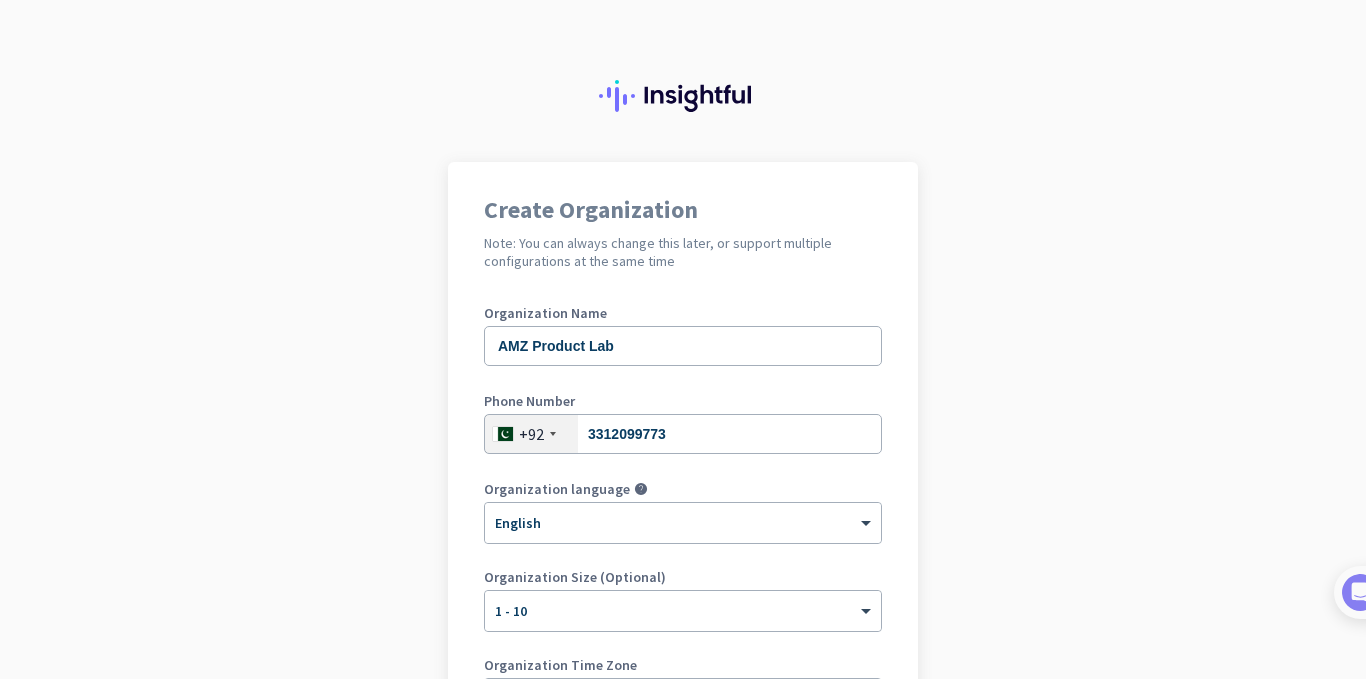 scroll, scrollTop: 0, scrollLeft: 0, axis: both 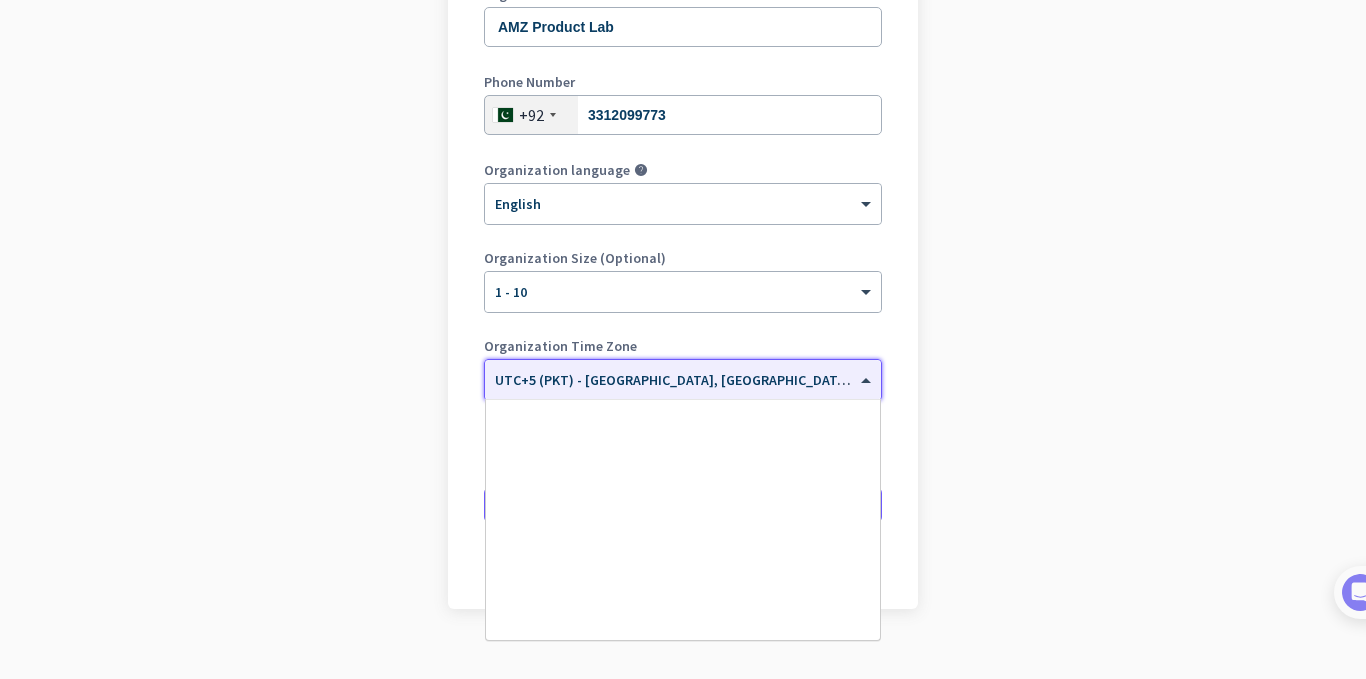 click on "× UTC+5 (PKT) - [GEOGRAPHIC_DATA], [GEOGRAPHIC_DATA], [GEOGRAPHIC_DATA], [GEOGRAPHIC_DATA]" 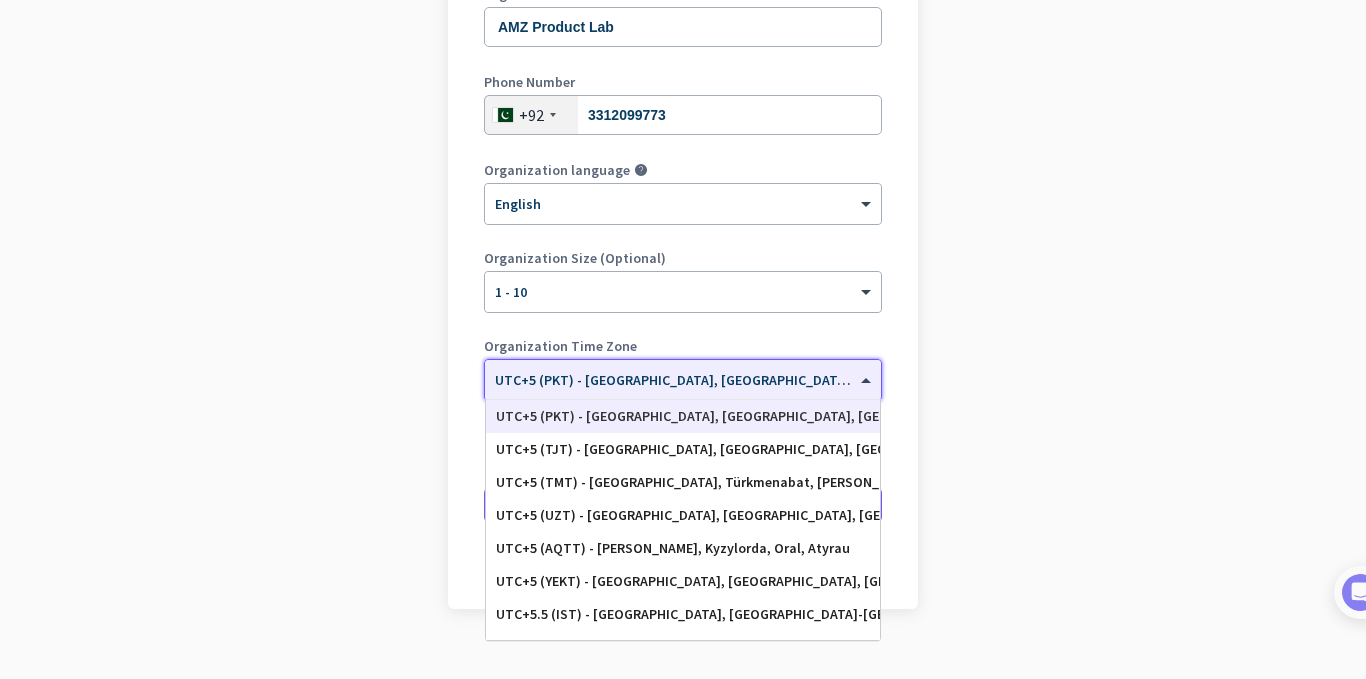 click on "Create Organization  Note: You can always change this later, or support multiple configurations at the same time  Organization Name AMZ Product Lab Phone Number  [PHONE_NUMBER] Organization language help × English Organization Size (Optional) × 1 - 10 Organization Time Zone × UTC+5 (PKT) - [GEOGRAPHIC_DATA], [GEOGRAPHIC_DATA], [GEOGRAPHIC_DATA], [GEOGRAPHIC_DATA]  UTC+5 (ALMT) - [GEOGRAPHIC_DATA], [GEOGRAPHIC_DATA], [GEOGRAPHIC_DATA], [GEOGRAPHIC_DATA]   UTC+5 (FSAT) - Port-aux-Français   UTC+5 (MVT) - [DEMOGRAPHIC_DATA]   UTC+5 (MAWT) - [GEOGRAPHIC_DATA], [GEOGRAPHIC_DATA]   UTC+5 (PKT) - [GEOGRAPHIC_DATA], [GEOGRAPHIC_DATA], [GEOGRAPHIC_DATA], [GEOGRAPHIC_DATA]   UTC+5 (TJT) - [GEOGRAPHIC_DATA], [GEOGRAPHIC_DATA], [GEOGRAPHIC_DATA], [GEOGRAPHIC_DATA]   UTC+5 (TMT) - [GEOGRAPHIC_DATA], [GEOGRAPHIC_DATA], [GEOGRAPHIC_DATA], [PERSON_NAME]   UTC+5 (UZT) - [GEOGRAPHIC_DATA], [GEOGRAPHIC_DATA], [GEOGRAPHIC_DATA], [GEOGRAPHIC_DATA]   UTC+5 (AQTT) - [GEOGRAPHIC_DATA], [GEOGRAPHIC_DATA], [GEOGRAPHIC_DATA], Atyrau   UTC+5 (YEKT) - [GEOGRAPHIC_DATA], [GEOGRAPHIC_DATA], [GEOGRAPHIC_DATA], [GEOGRAPHIC_DATA]   UTC+5.5 (IST) - [GEOGRAPHIC_DATA], [GEOGRAPHIC_DATA]-[GEOGRAPHIC_DATA], [GEOGRAPHIC_DATA], [GEOGRAPHIC_DATA]   UTC+5.5 (IST) - [GEOGRAPHIC_DATA], [GEOGRAPHIC_DATA], [GEOGRAPHIC_DATA], [GEOGRAPHIC_DATA]   UTC+5.75 (NPT) - [GEOGRAPHIC_DATA], [GEOGRAPHIC_DATA], [GEOGRAPHIC_DATA], Birgañj   I agree to  Terms of Service  and" 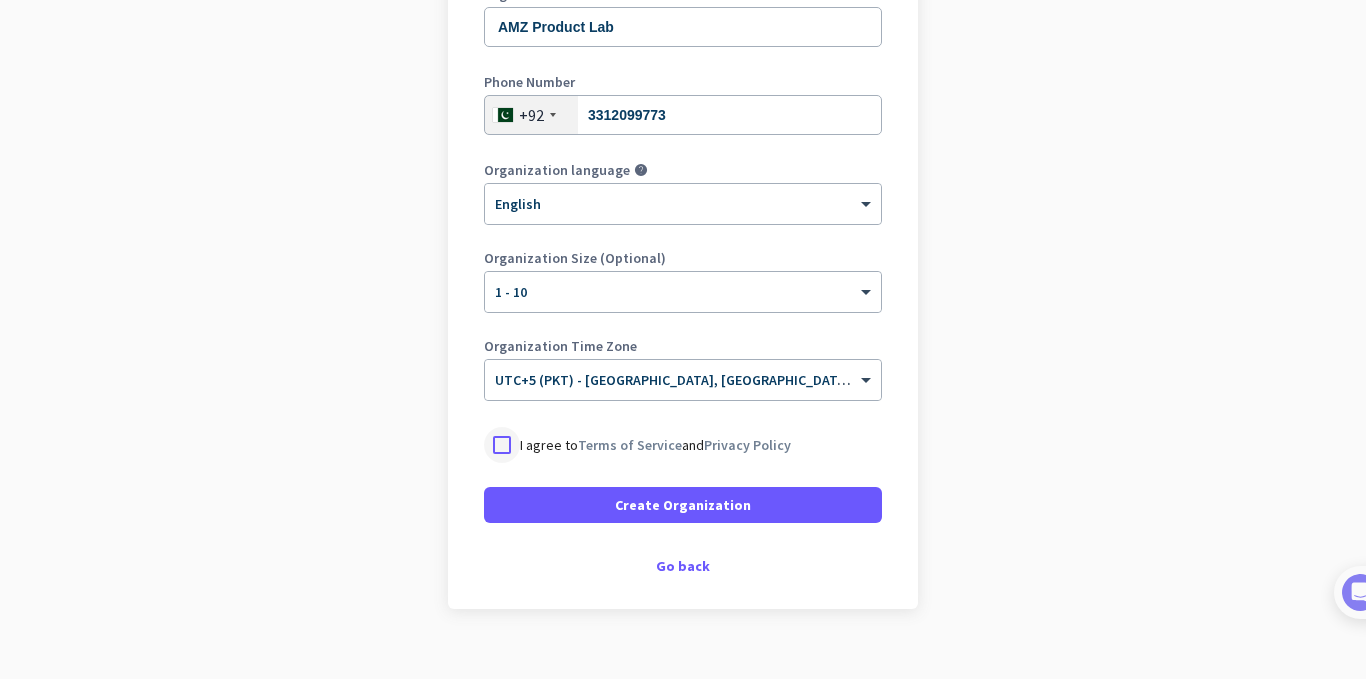 click at bounding box center (502, 445) 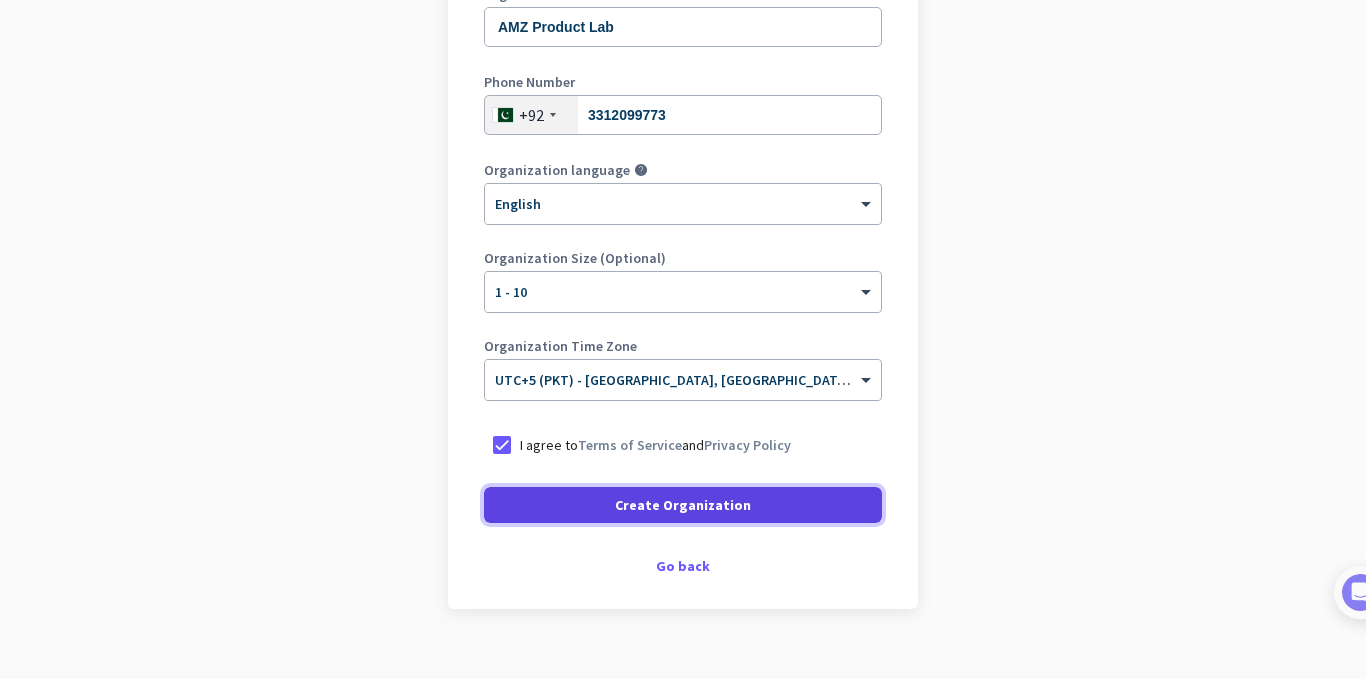click 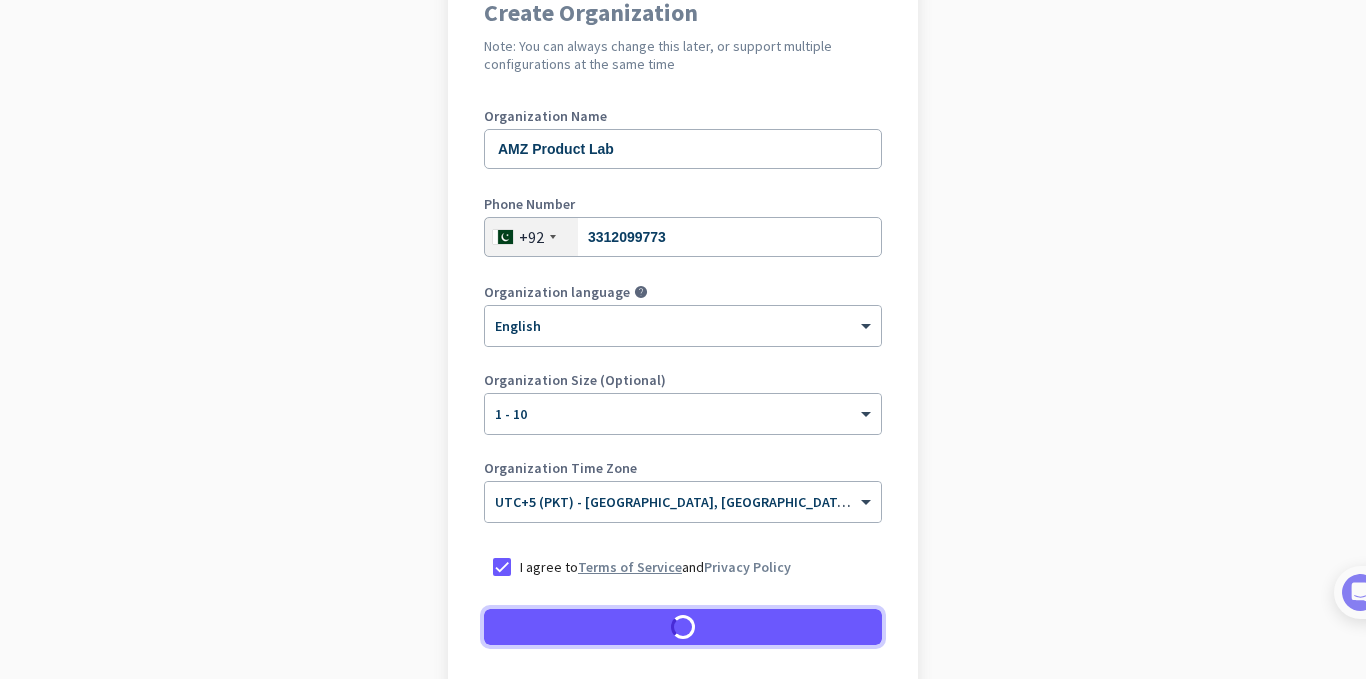 scroll, scrollTop: 196, scrollLeft: 0, axis: vertical 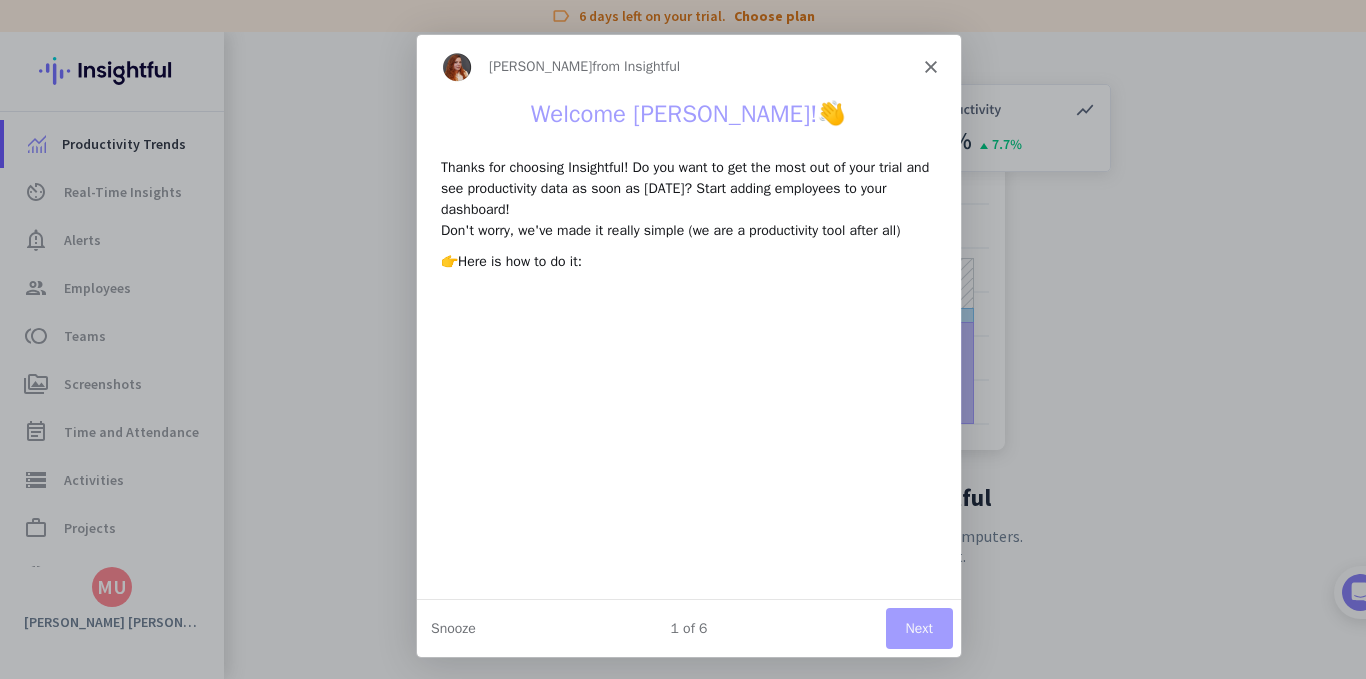 click on "Next" at bounding box center [918, 626] 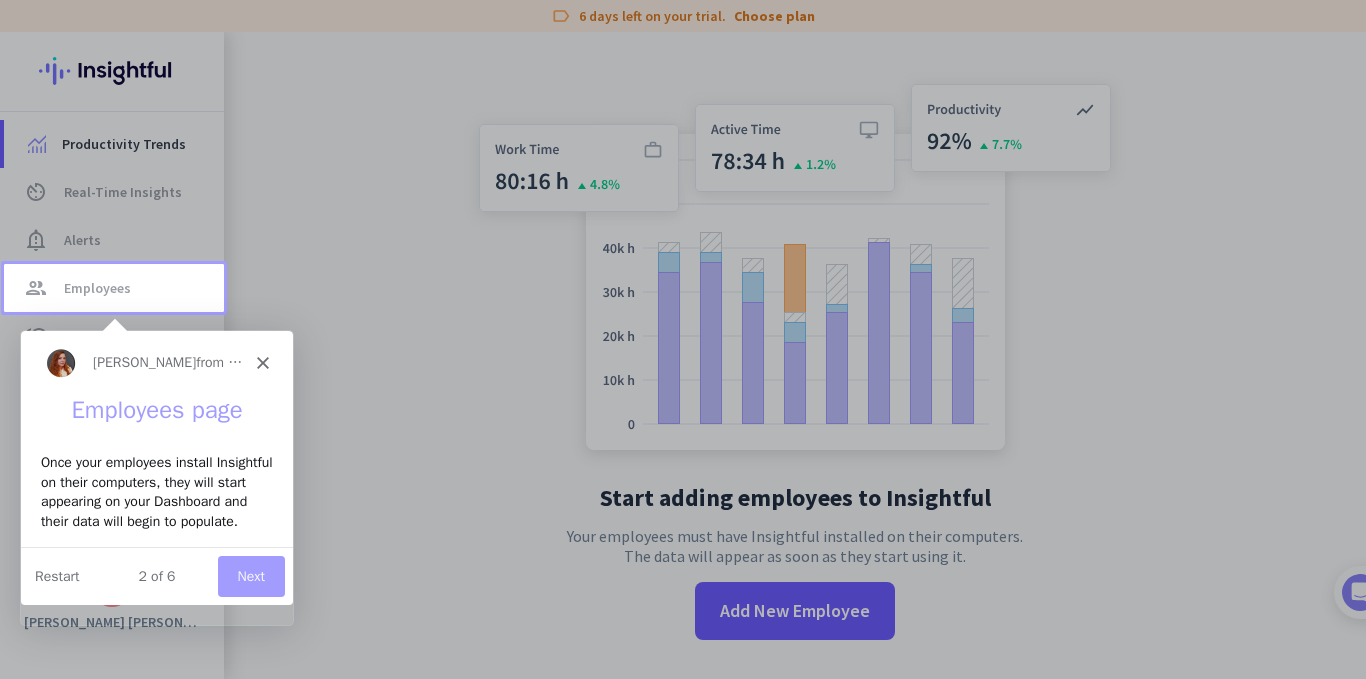 scroll, scrollTop: 0, scrollLeft: 0, axis: both 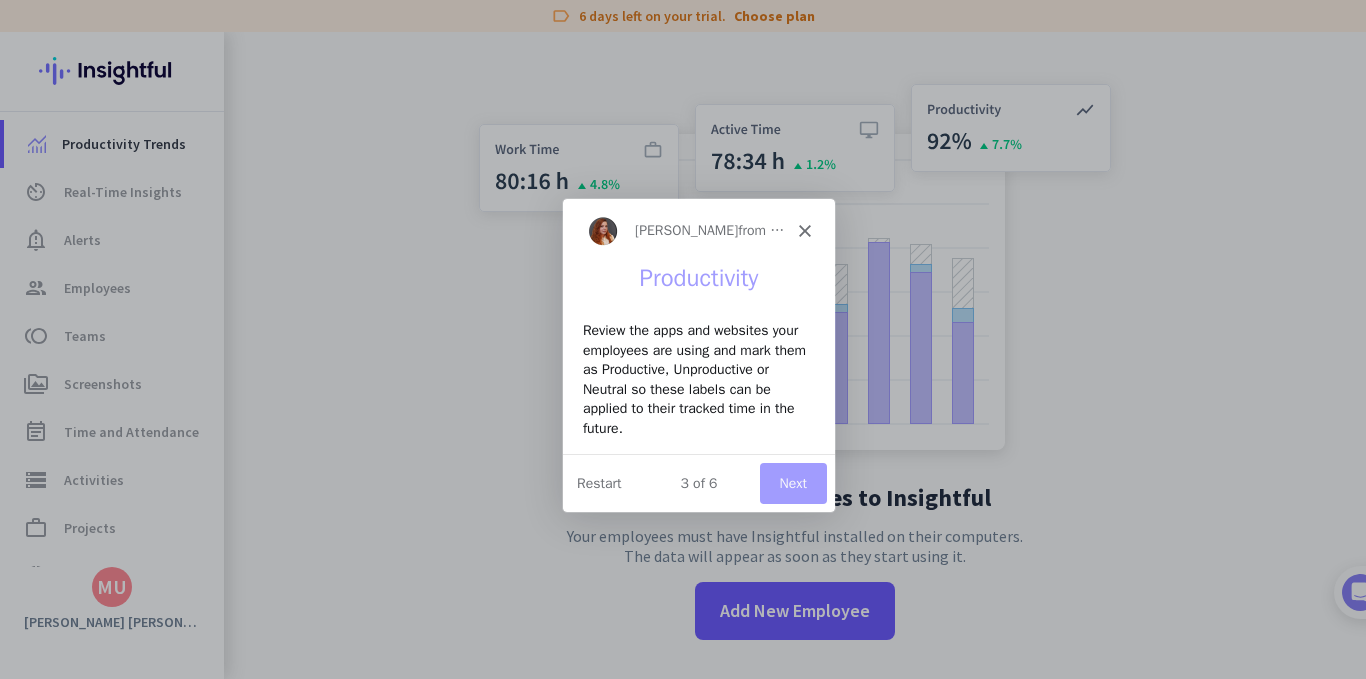 click on "Next" at bounding box center [792, 481] 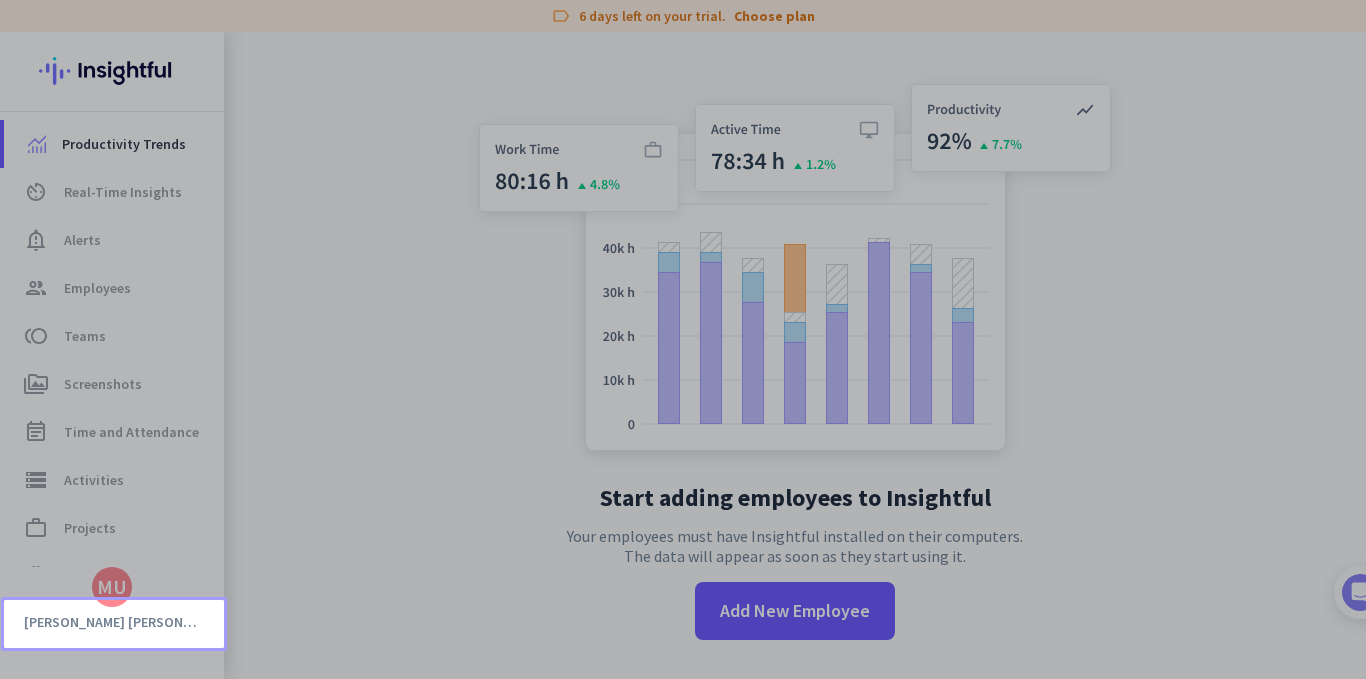 scroll, scrollTop: 0, scrollLeft: 0, axis: both 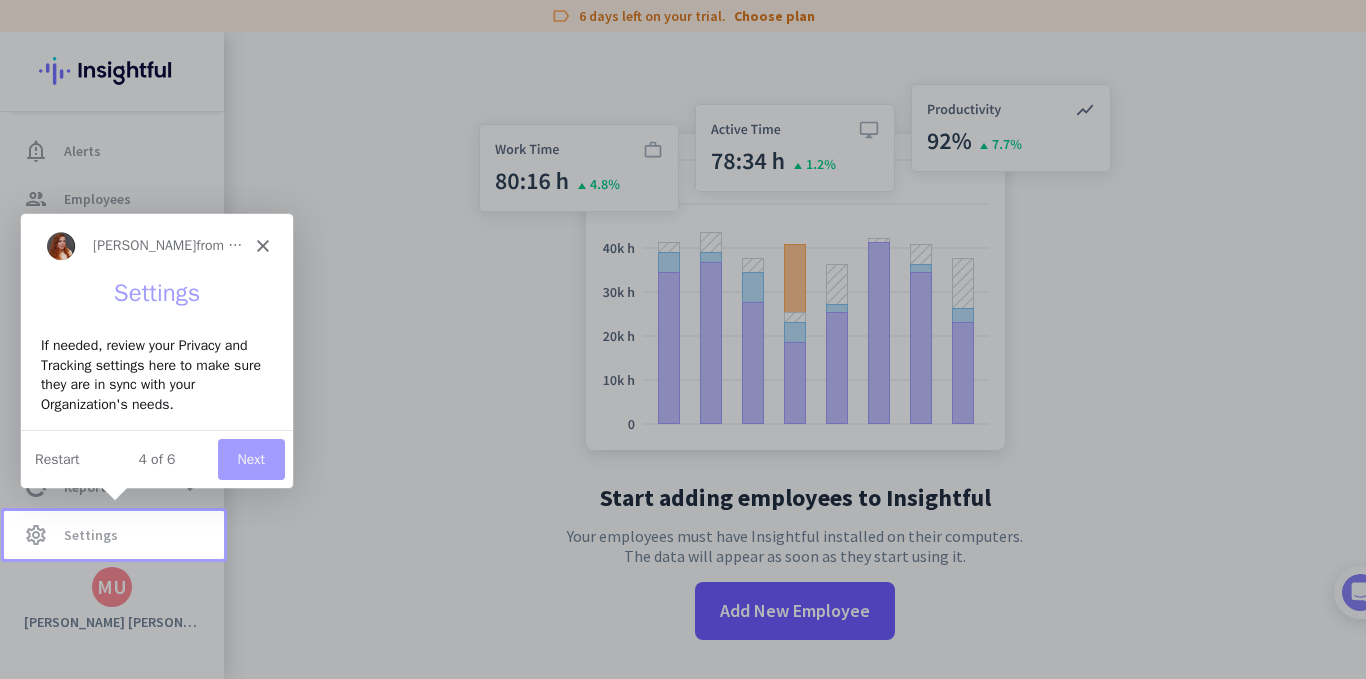 click on "Next" at bounding box center [250, 457] 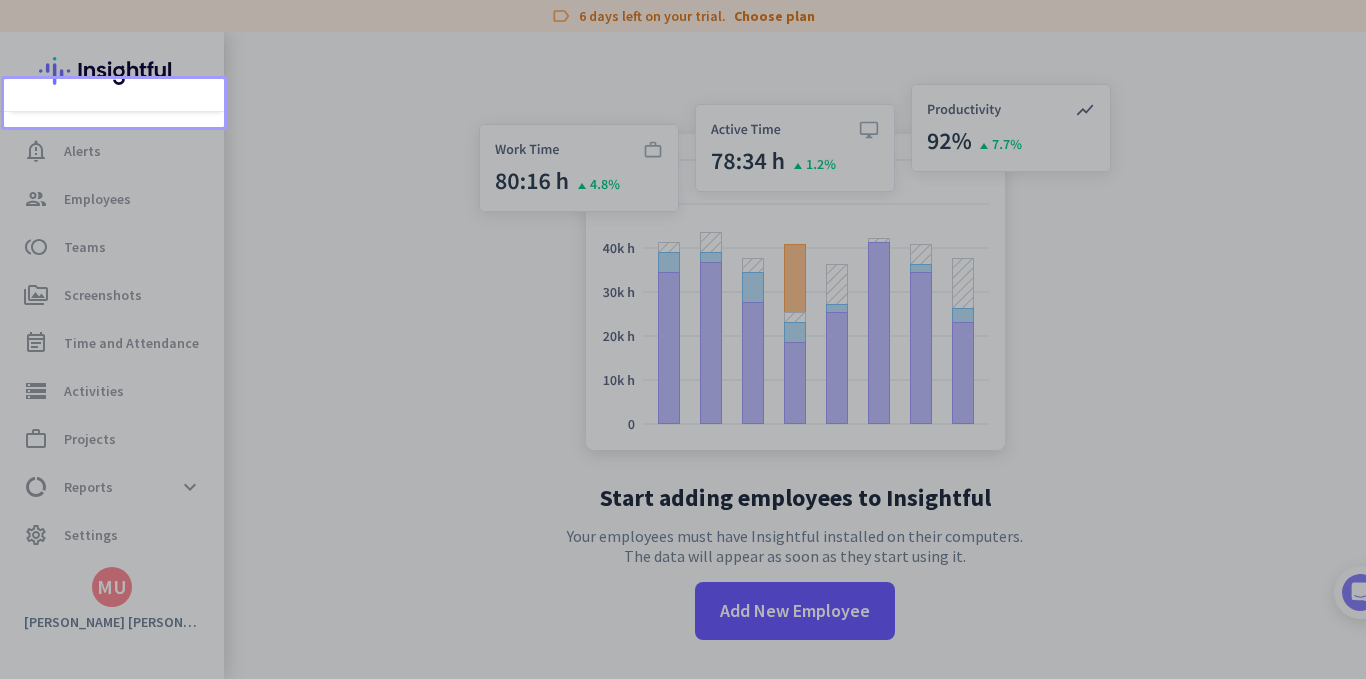 scroll, scrollTop: 0, scrollLeft: 0, axis: both 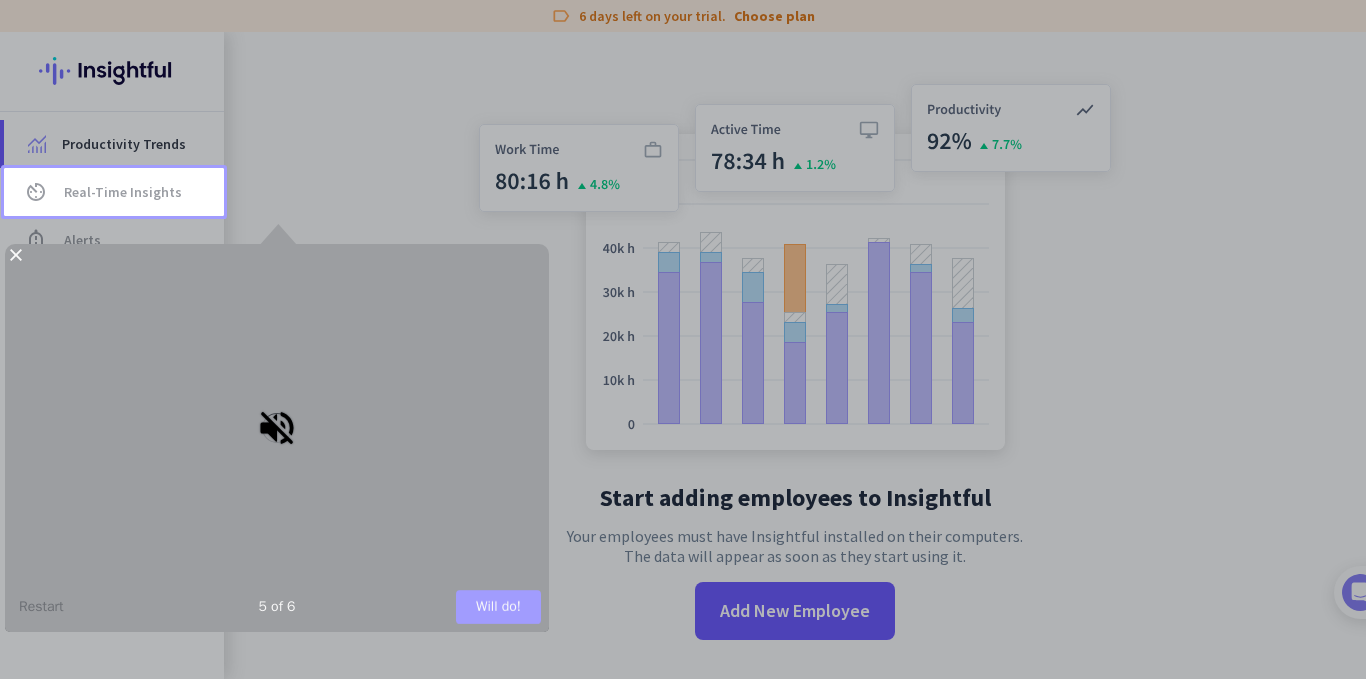 click on "Will do!" at bounding box center (498, 607) 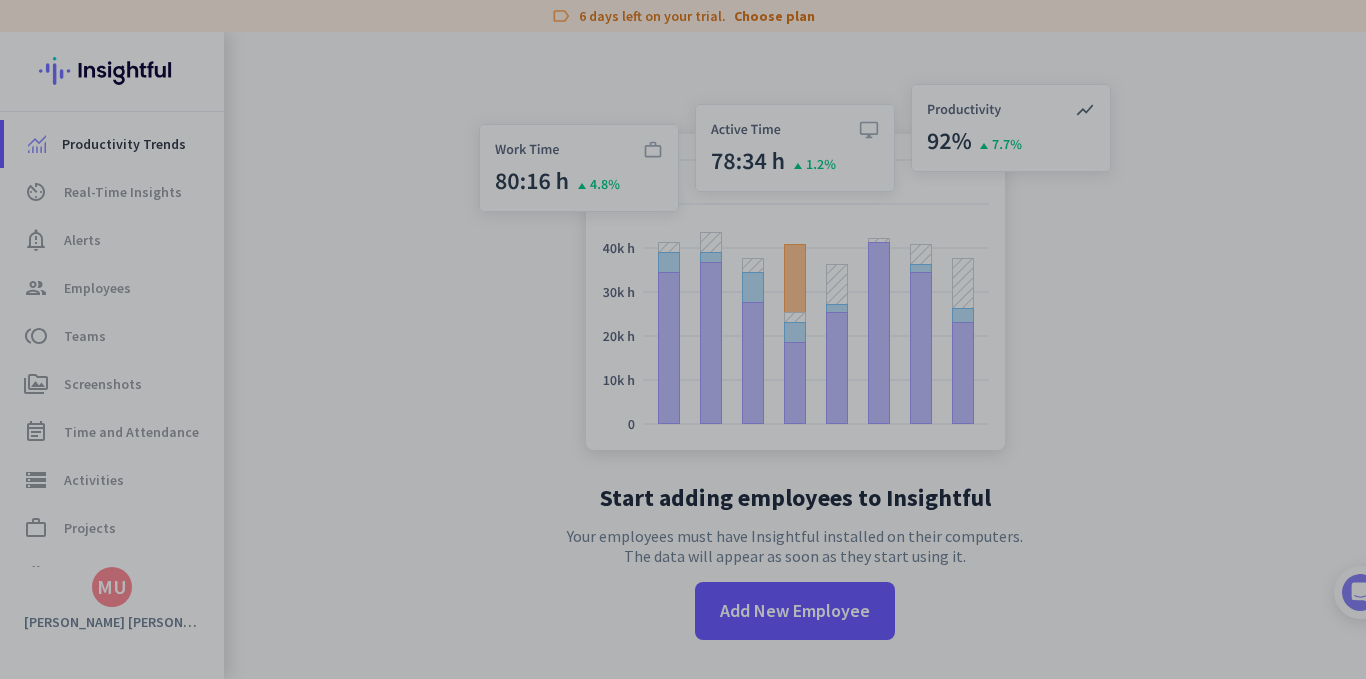 scroll, scrollTop: 0, scrollLeft: 0, axis: both 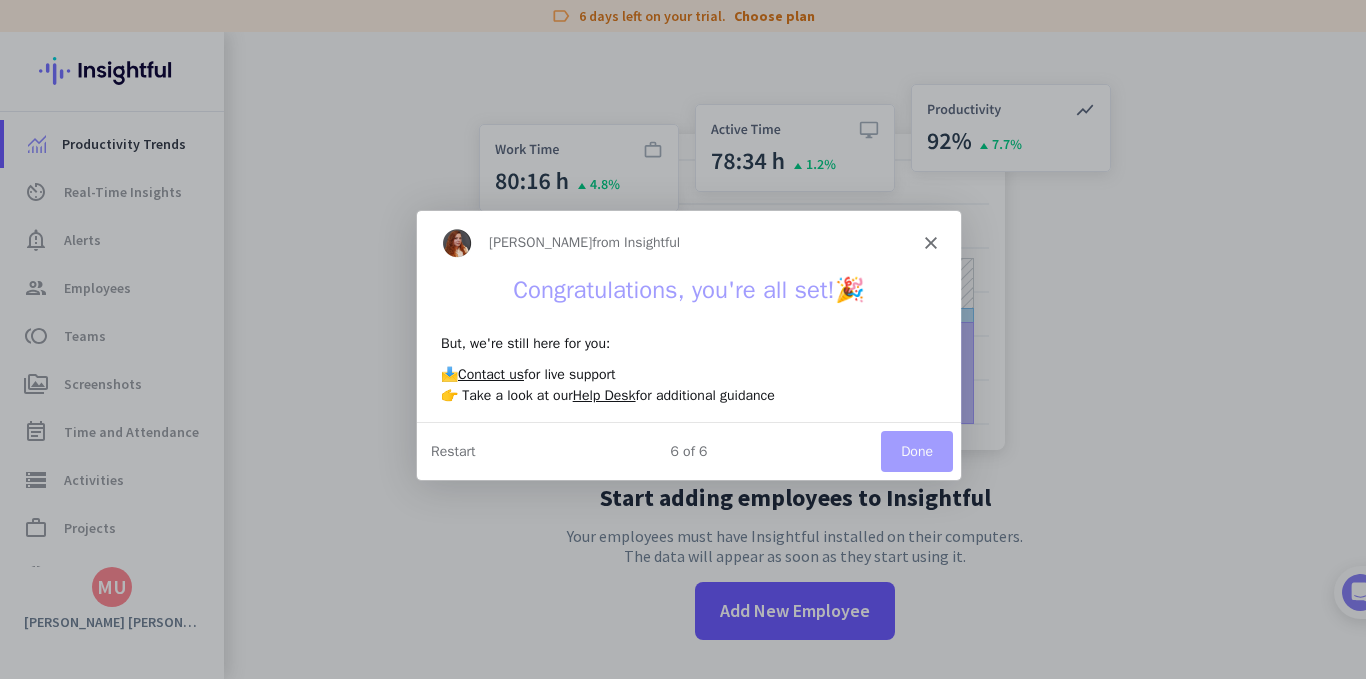 click on "Done" at bounding box center (916, 450) 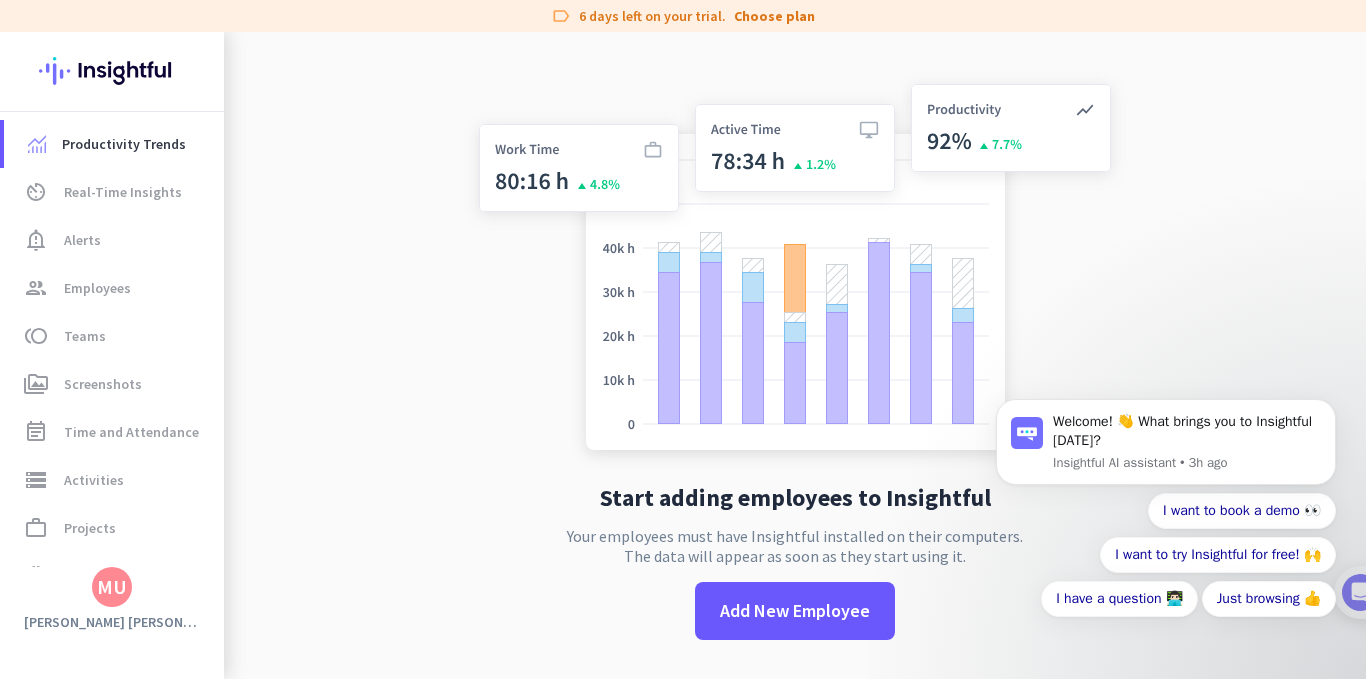 scroll, scrollTop: 0, scrollLeft: 0, axis: both 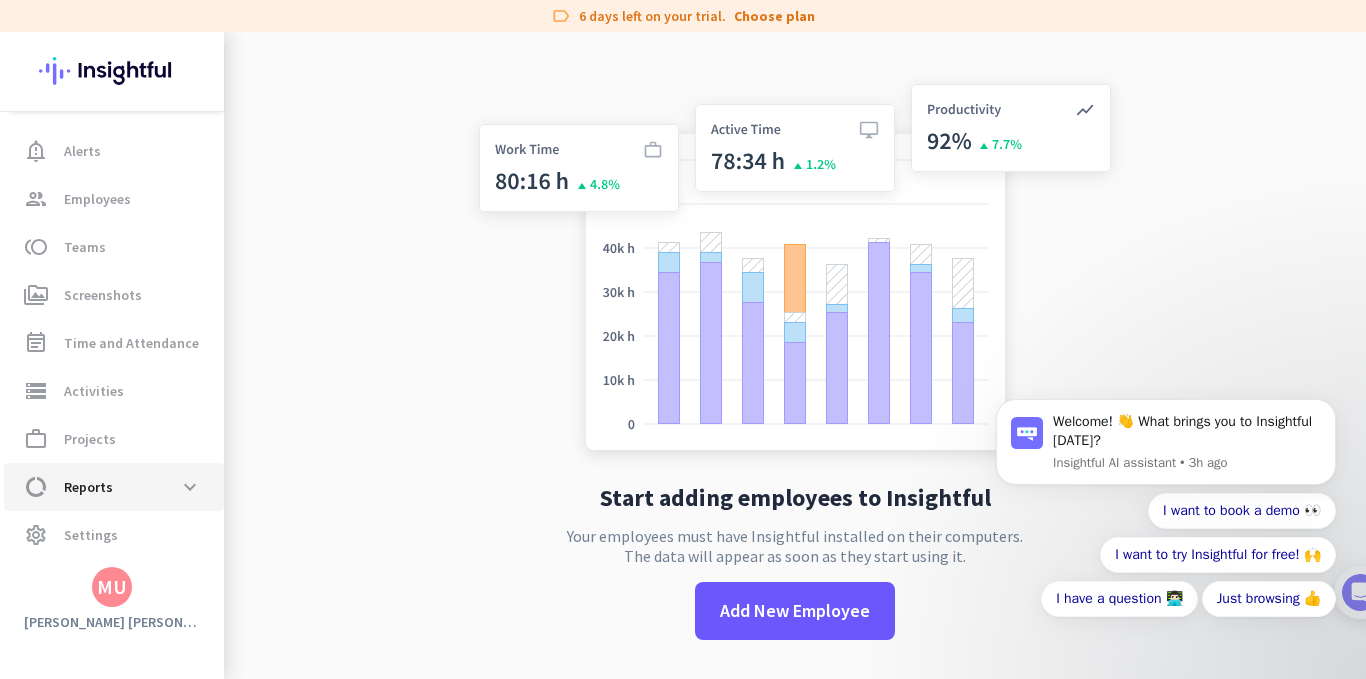 click on "data_usage  Reports  expand_more" 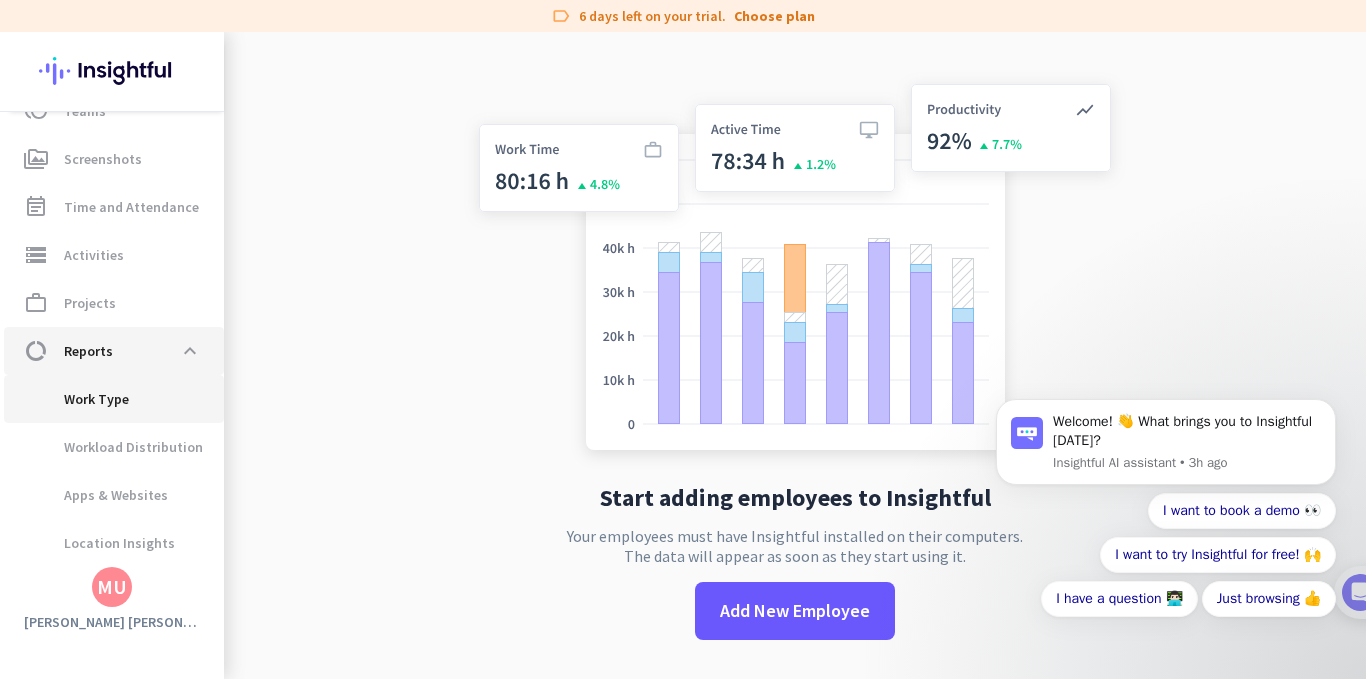 scroll, scrollTop: 281, scrollLeft: 0, axis: vertical 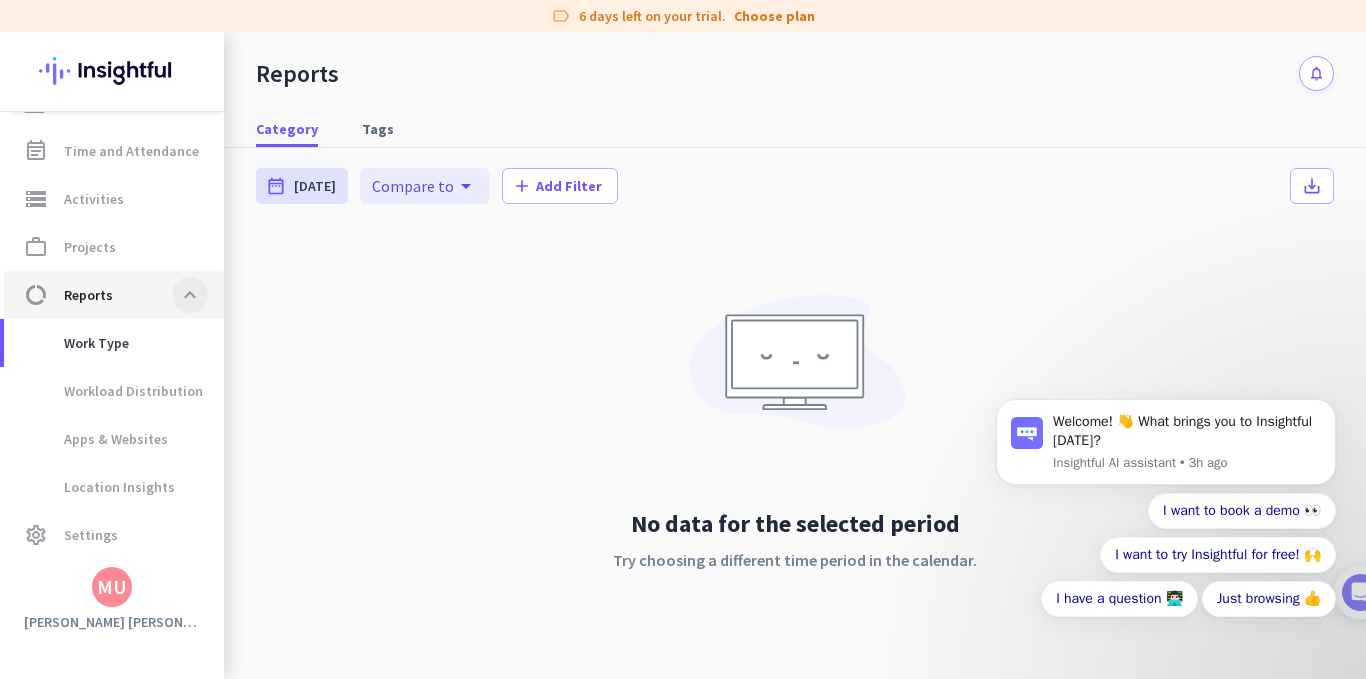click 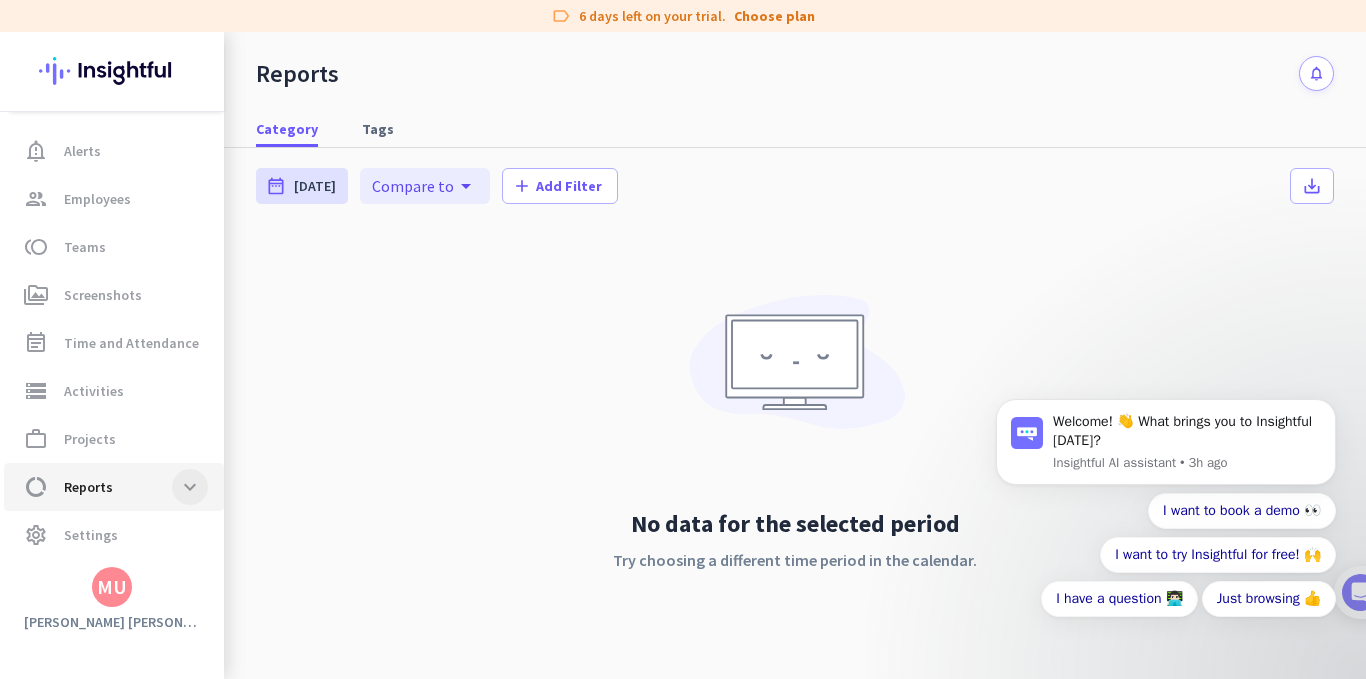 scroll, scrollTop: 0, scrollLeft: 0, axis: both 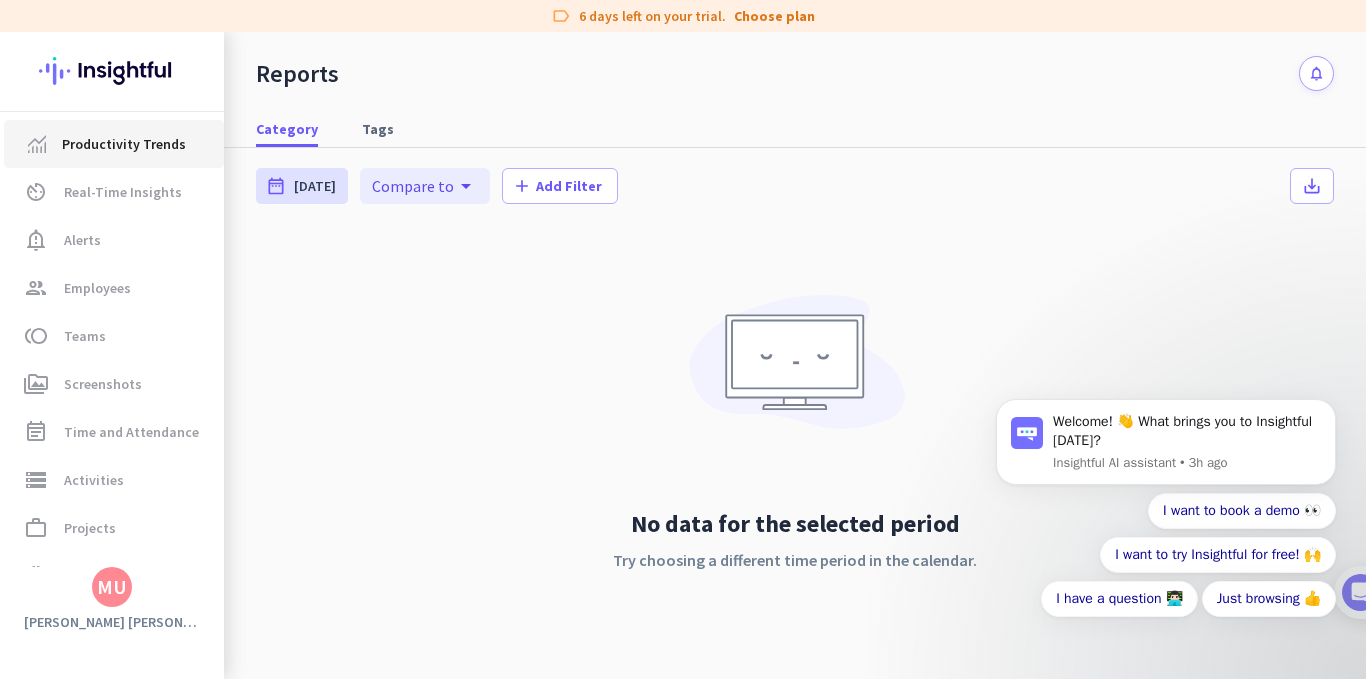 click on "Productivity Trends" 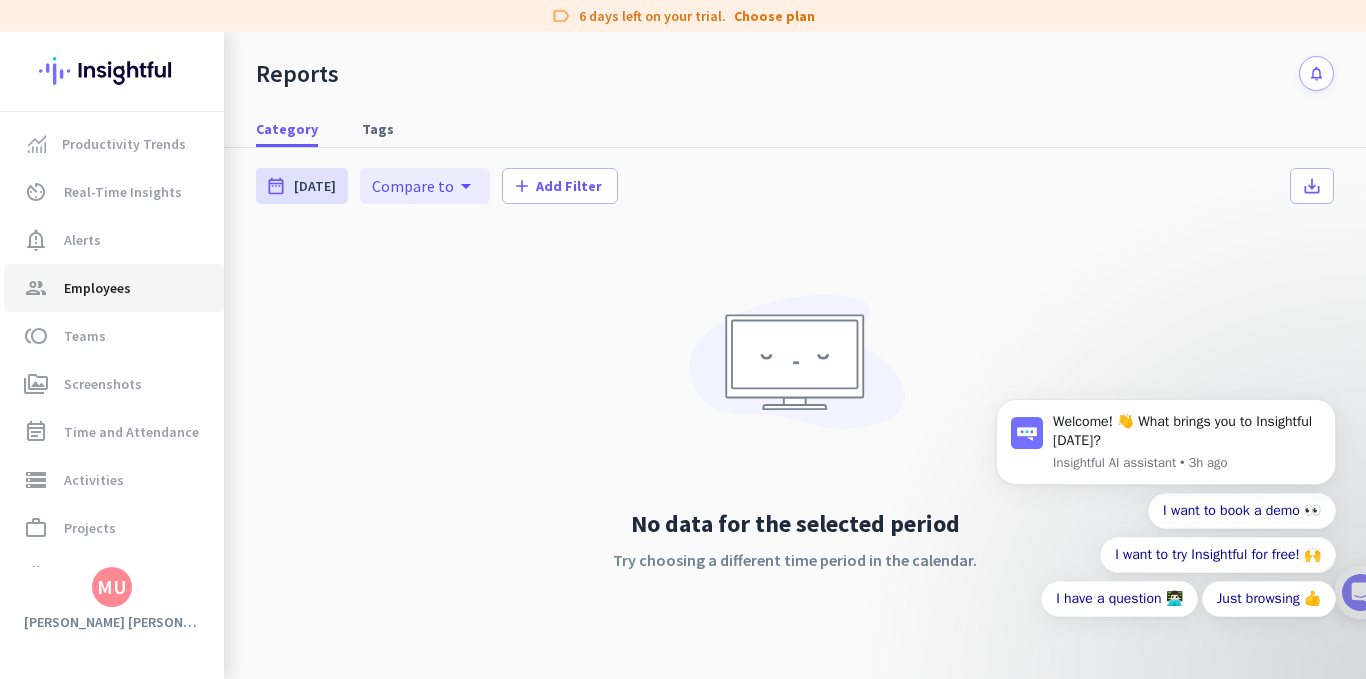 click on "Employees" 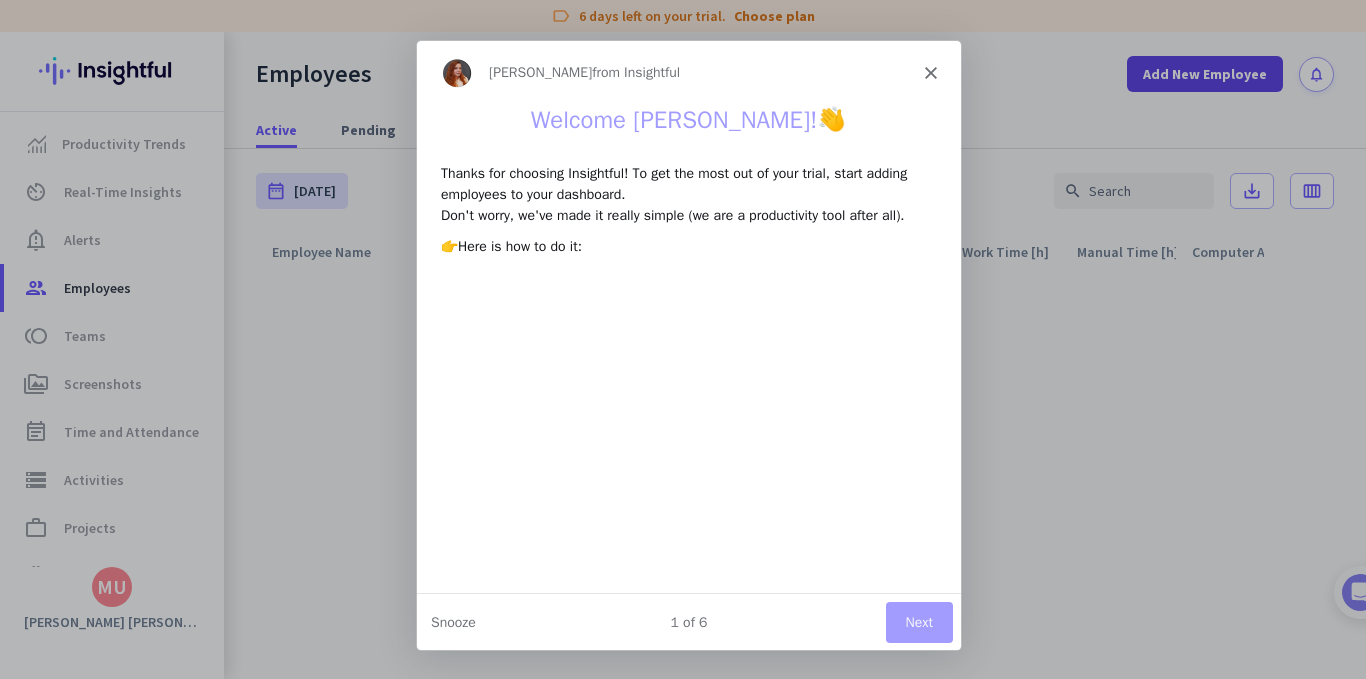 scroll, scrollTop: 0, scrollLeft: 0, axis: both 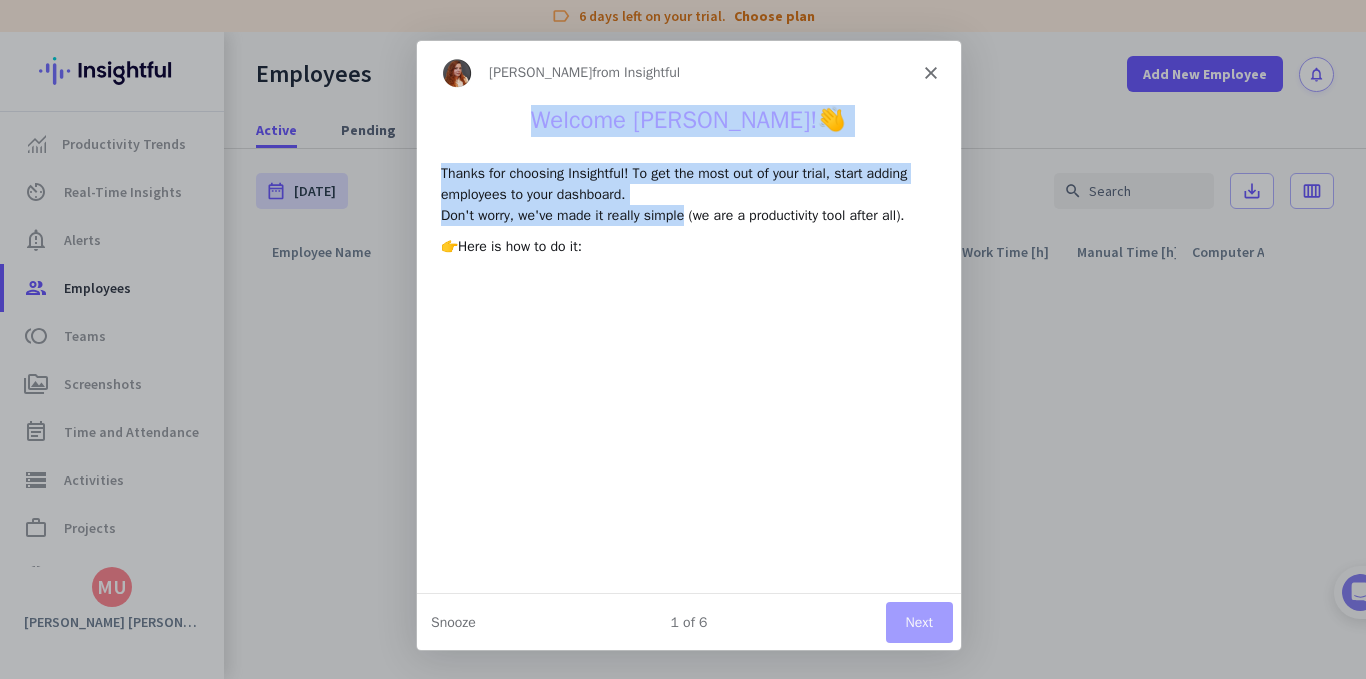drag, startPoint x: 571, startPoint y: 122, endPoint x: 685, endPoint y: 222, distance: 151.64432 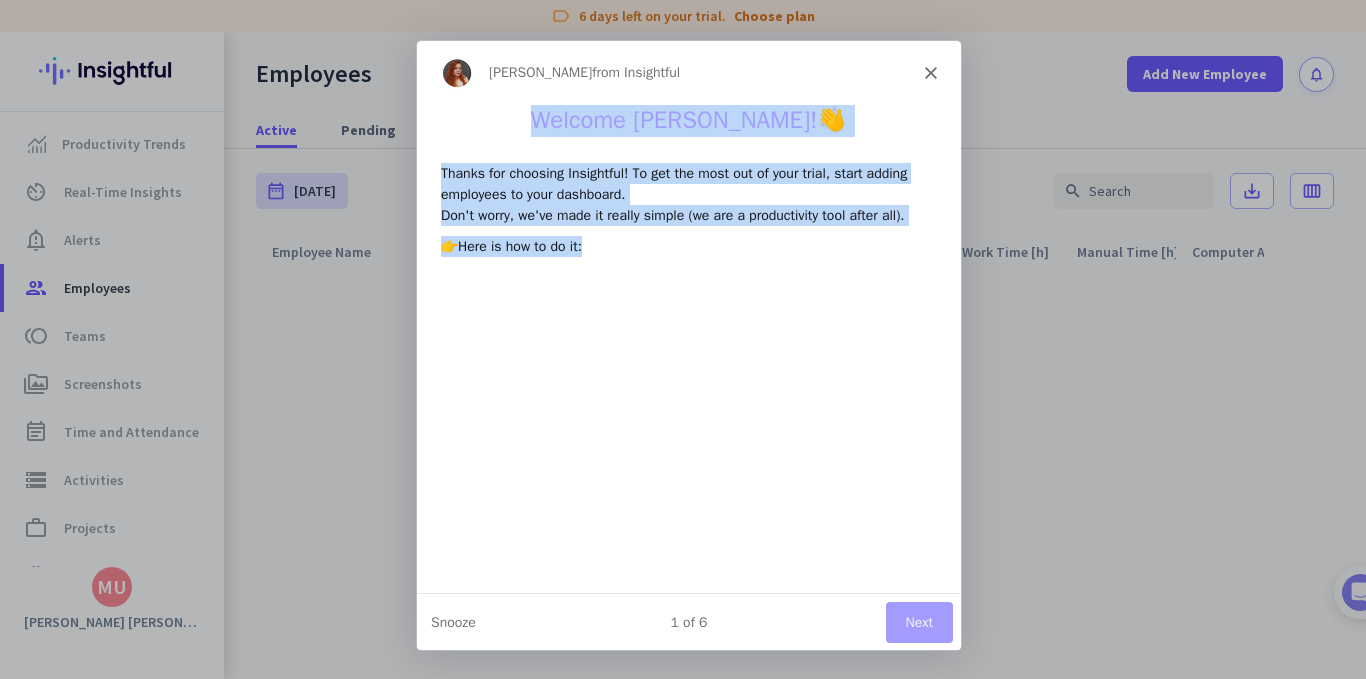 drag, startPoint x: 711, startPoint y: 252, endPoint x: 571, endPoint y: 122, distance: 191.04973 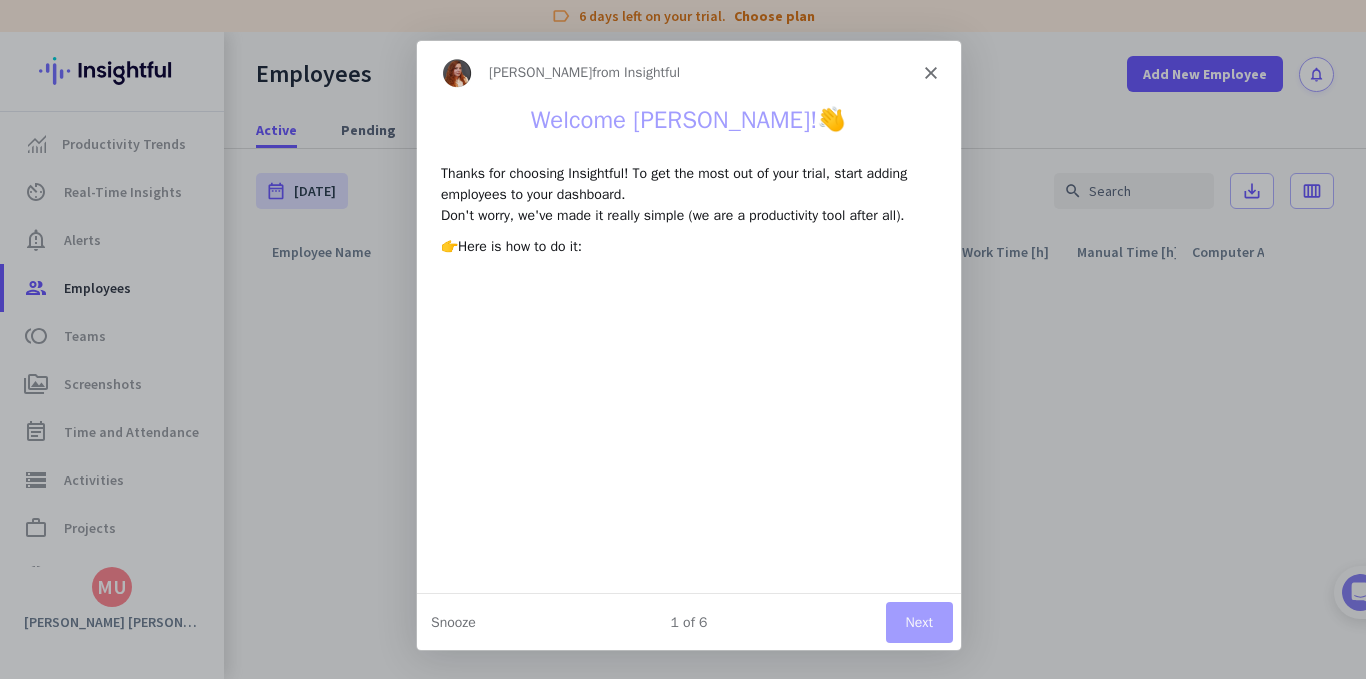 click 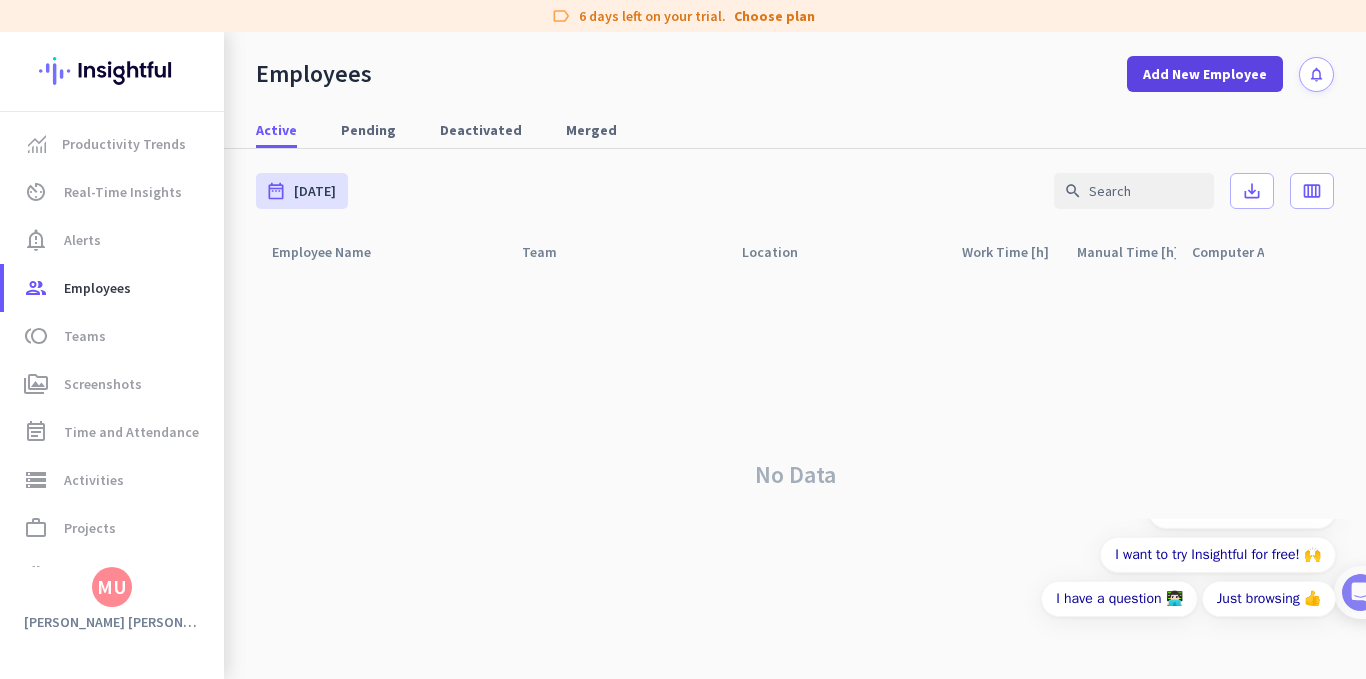 scroll, scrollTop: 0, scrollLeft: 0, axis: both 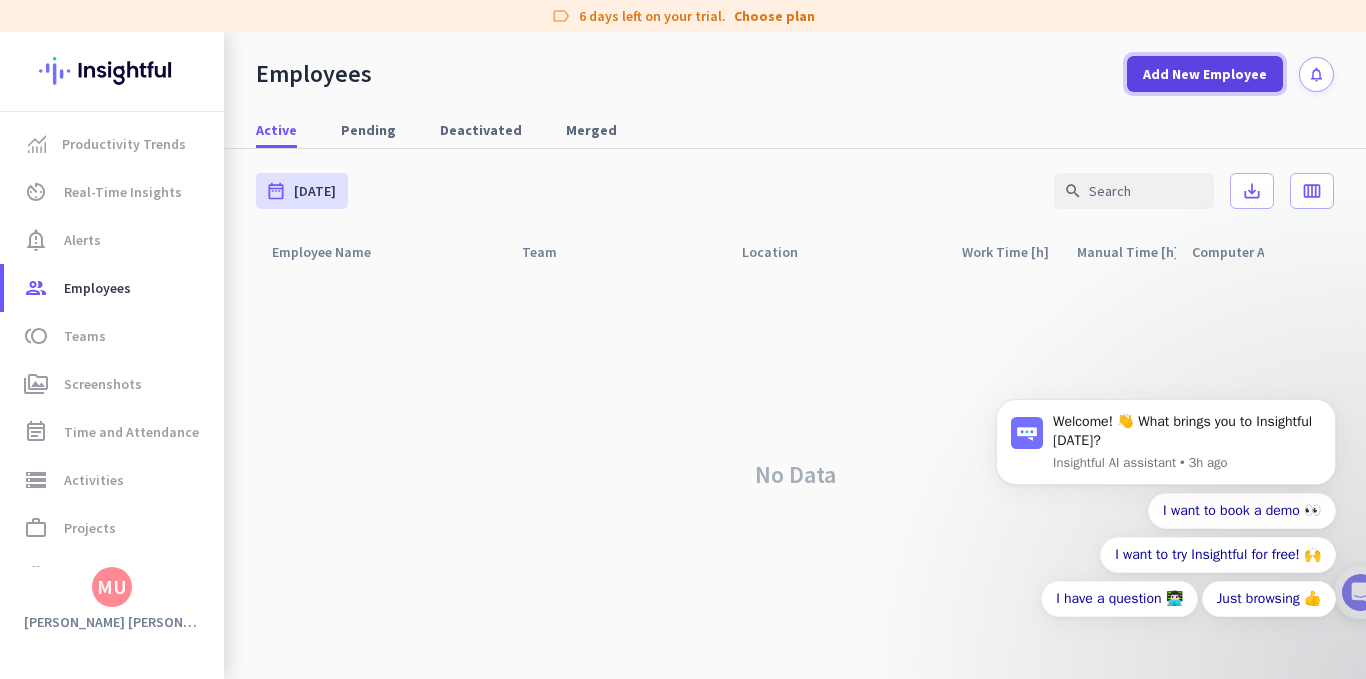 click on "Add New Employee" at bounding box center [1205, 74] 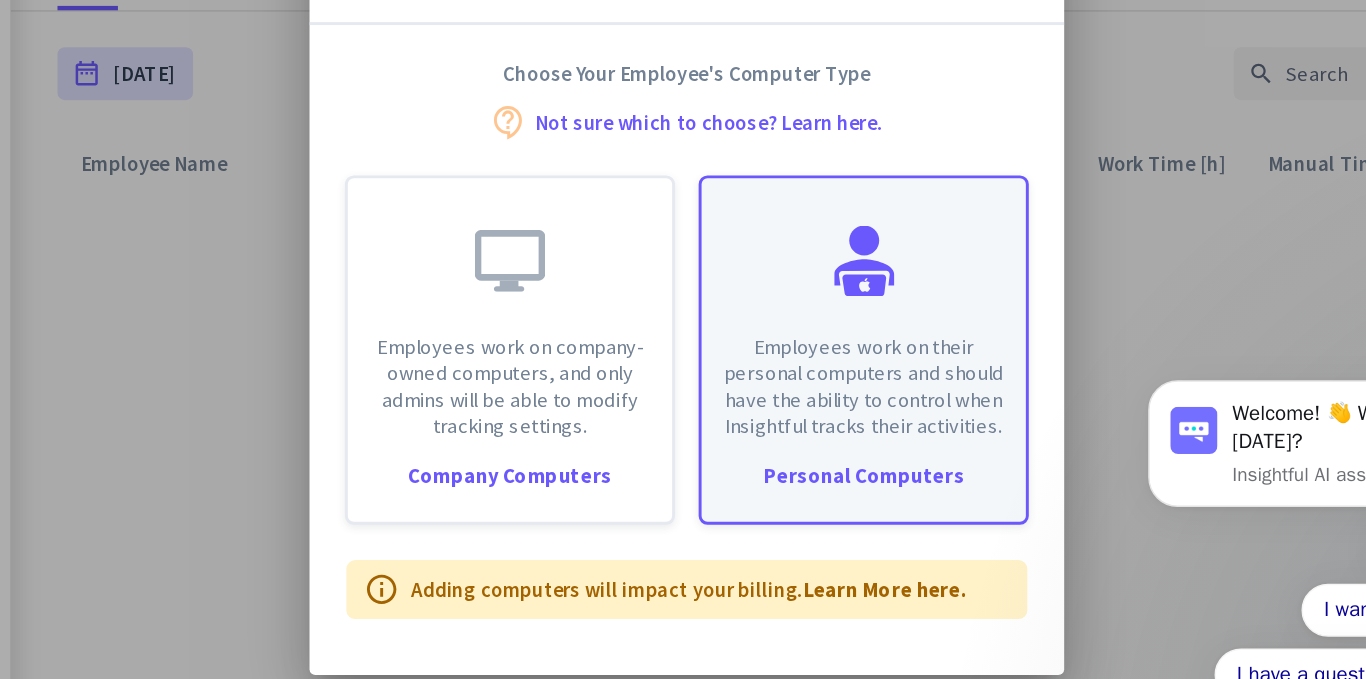 click on "Employees work on their personal computers and should have the ability to control when Insightful tracks their activities." at bounding box center (803, 403) 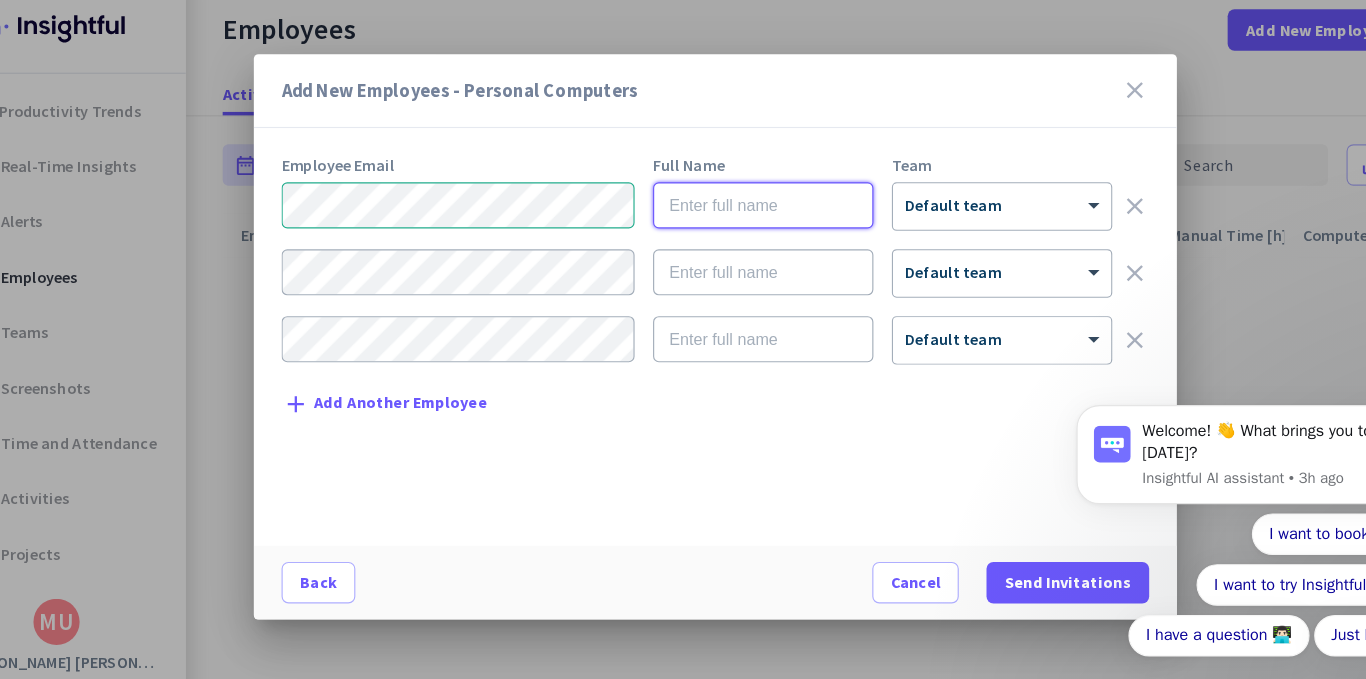click at bounding box center (724, 226) 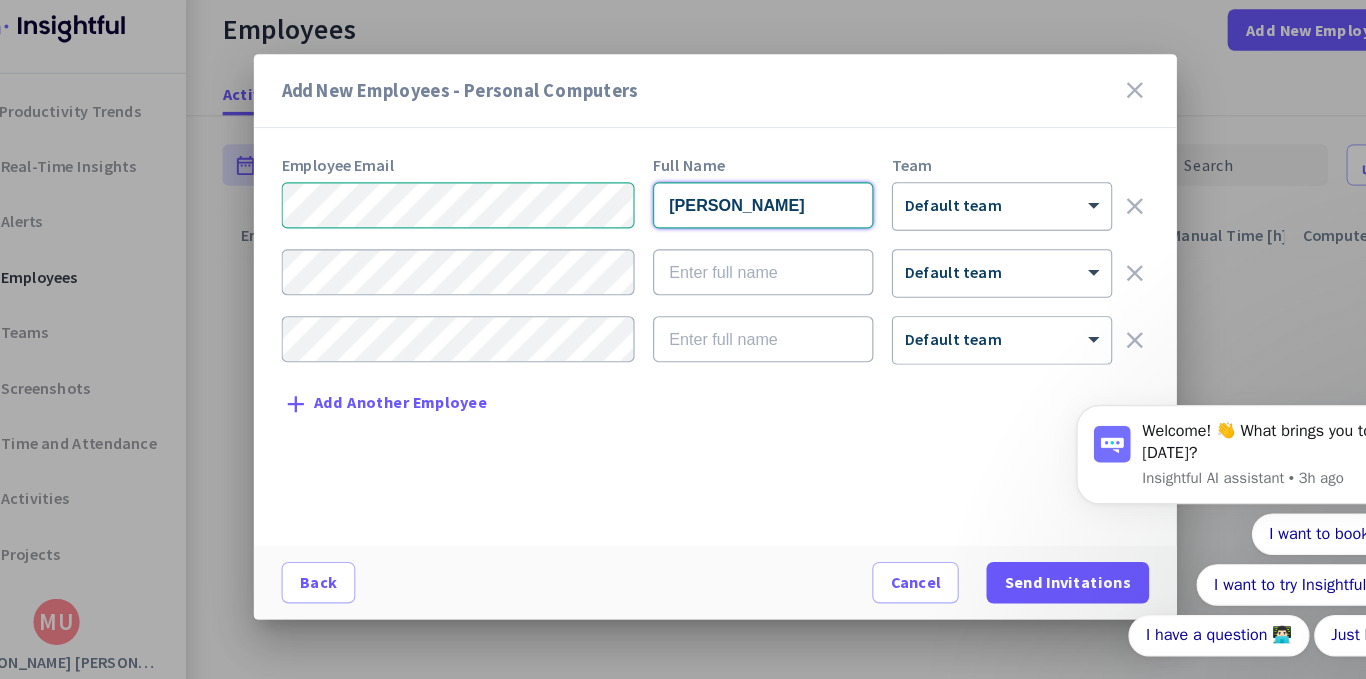 type on "[PERSON_NAME]" 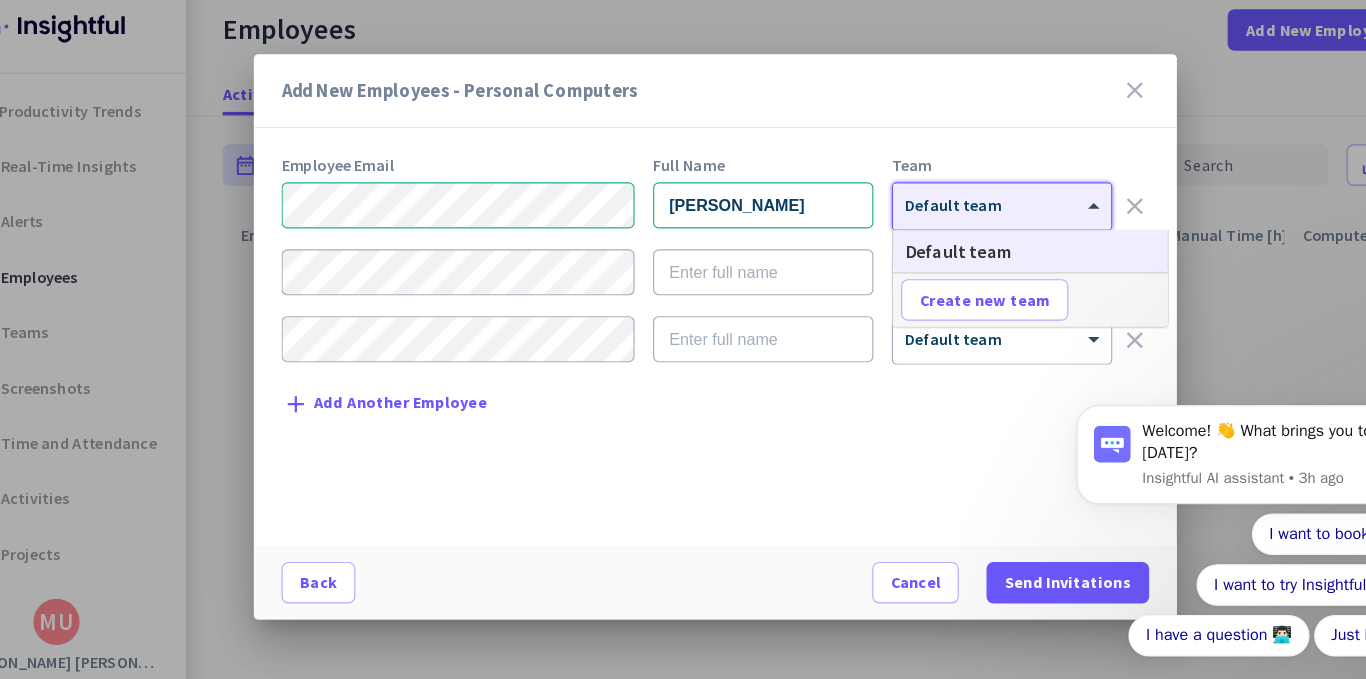 click at bounding box center (931, 220) 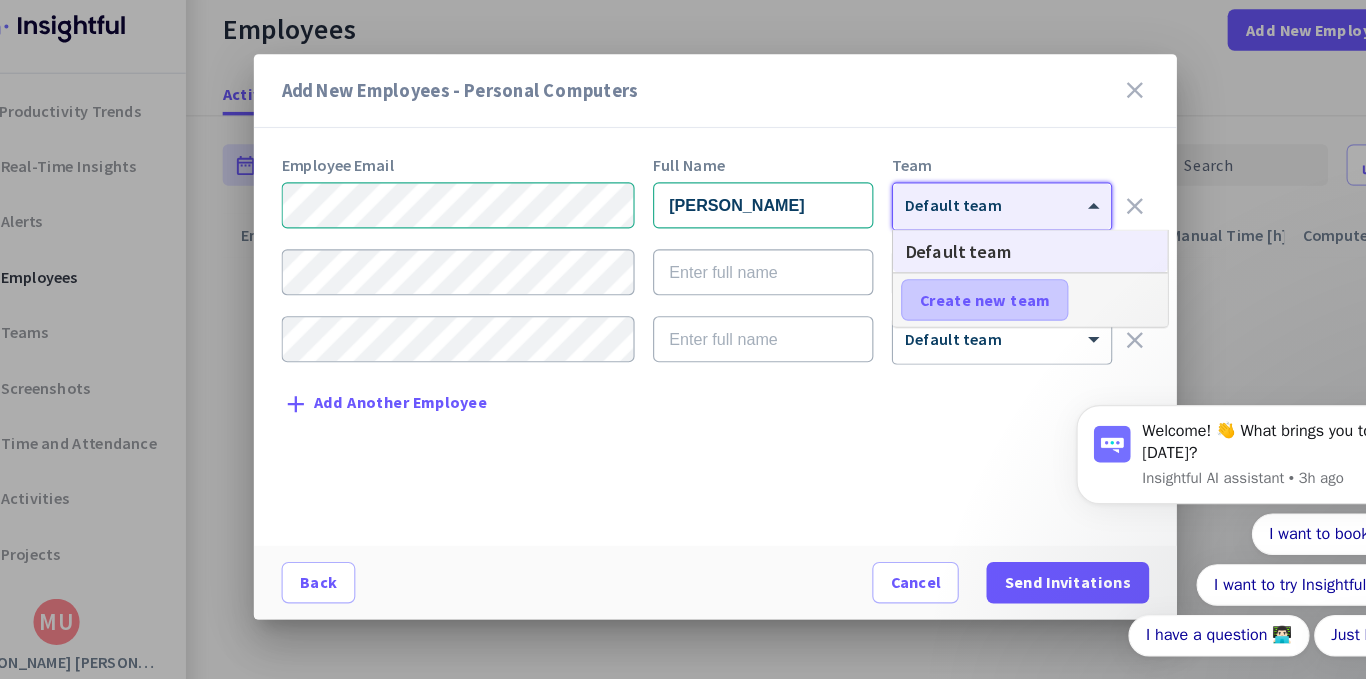 click on "Create new team" at bounding box center (916, 308) 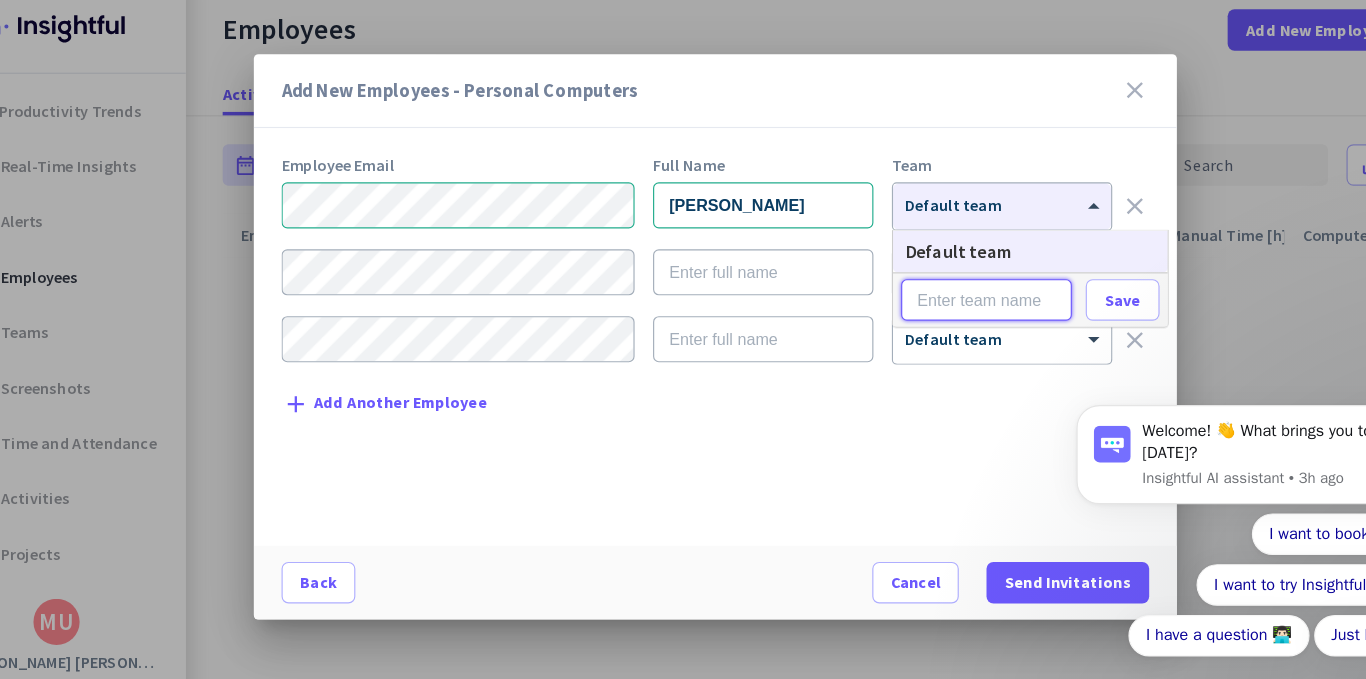 click at bounding box center (918, 308) 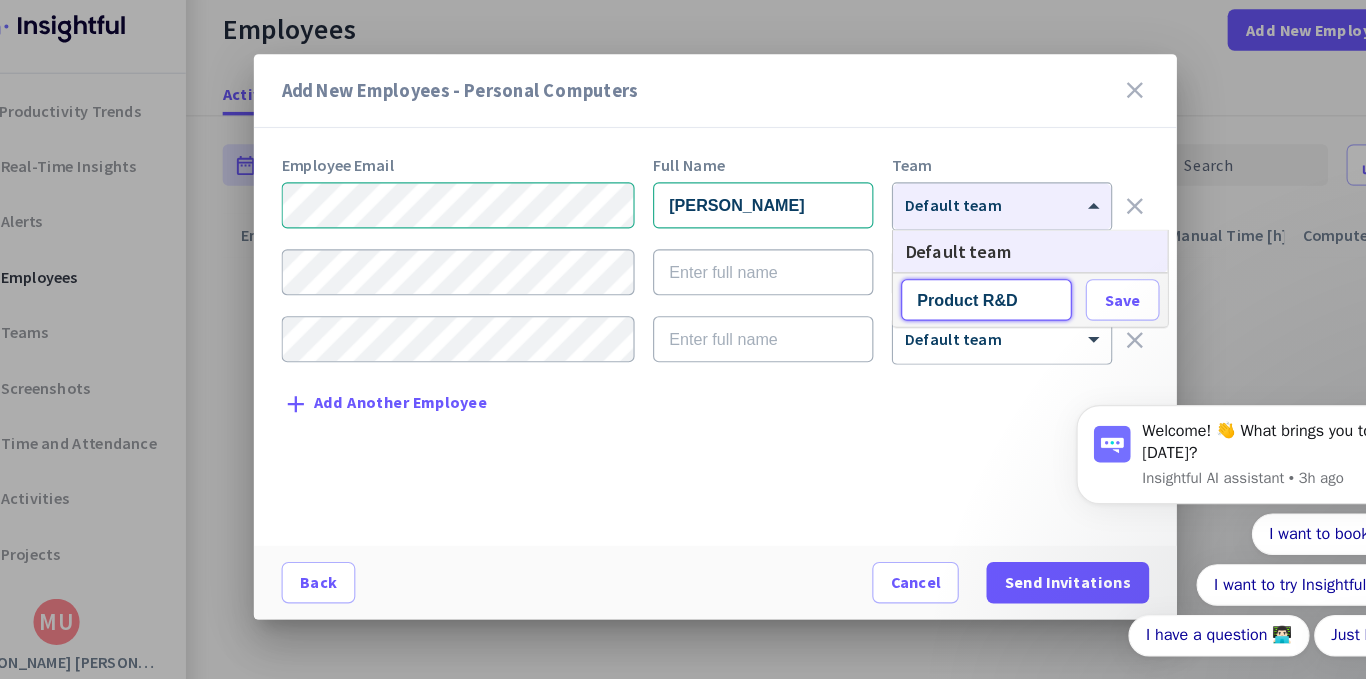 drag, startPoint x: 954, startPoint y: 303, endPoint x: 914, endPoint y: 307, distance: 40.1995 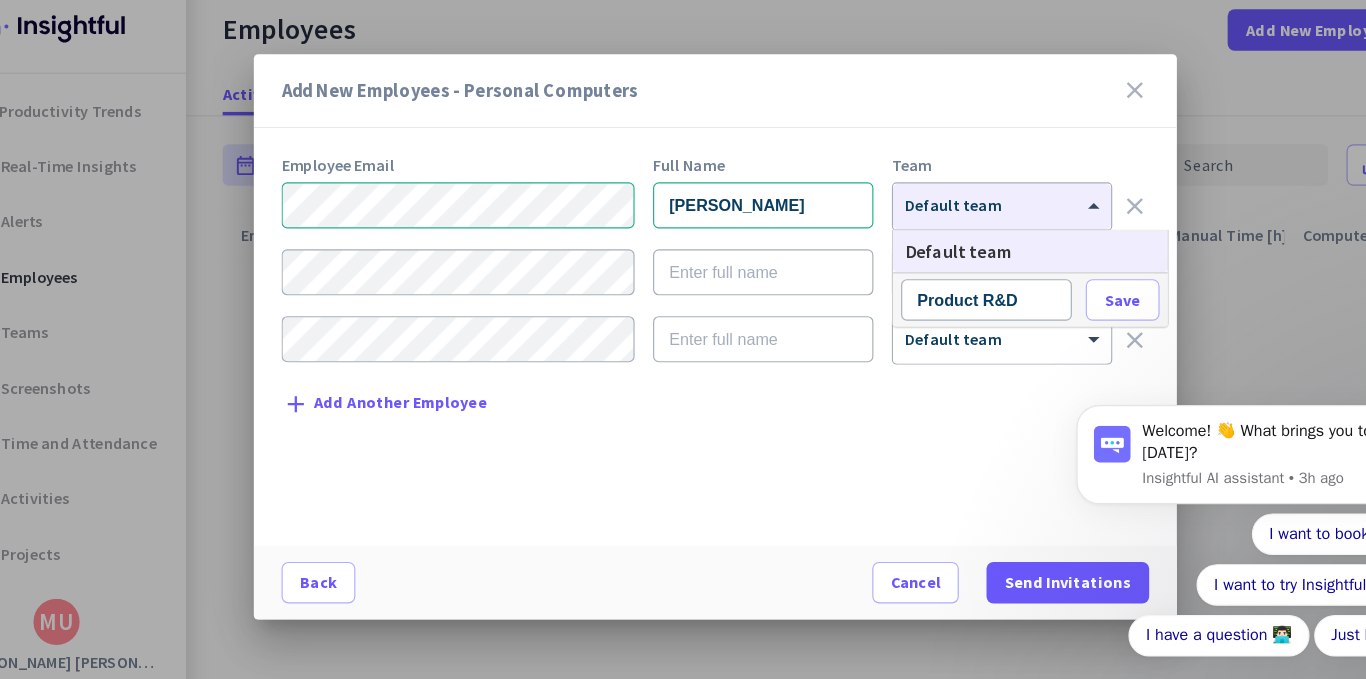 click on "Welcome! 👋 What brings you to Insightful [DATE]? Insightful AI assistant • 3h ago I want to book a demo 👀 I want to try Insightful for free! 🙌 I have a question 👨🏻‍💻 Just browsing 👍" at bounding box center [1241, 439] 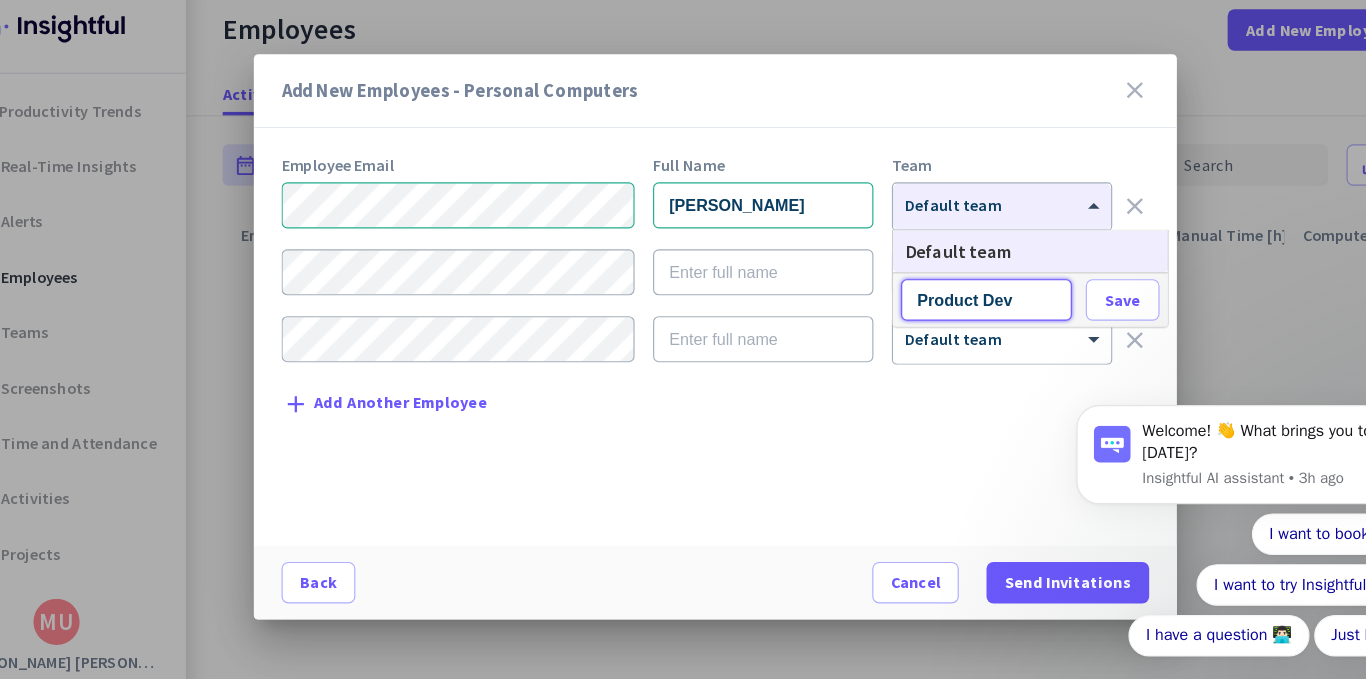 click on "Product Dev" at bounding box center [918, 308] 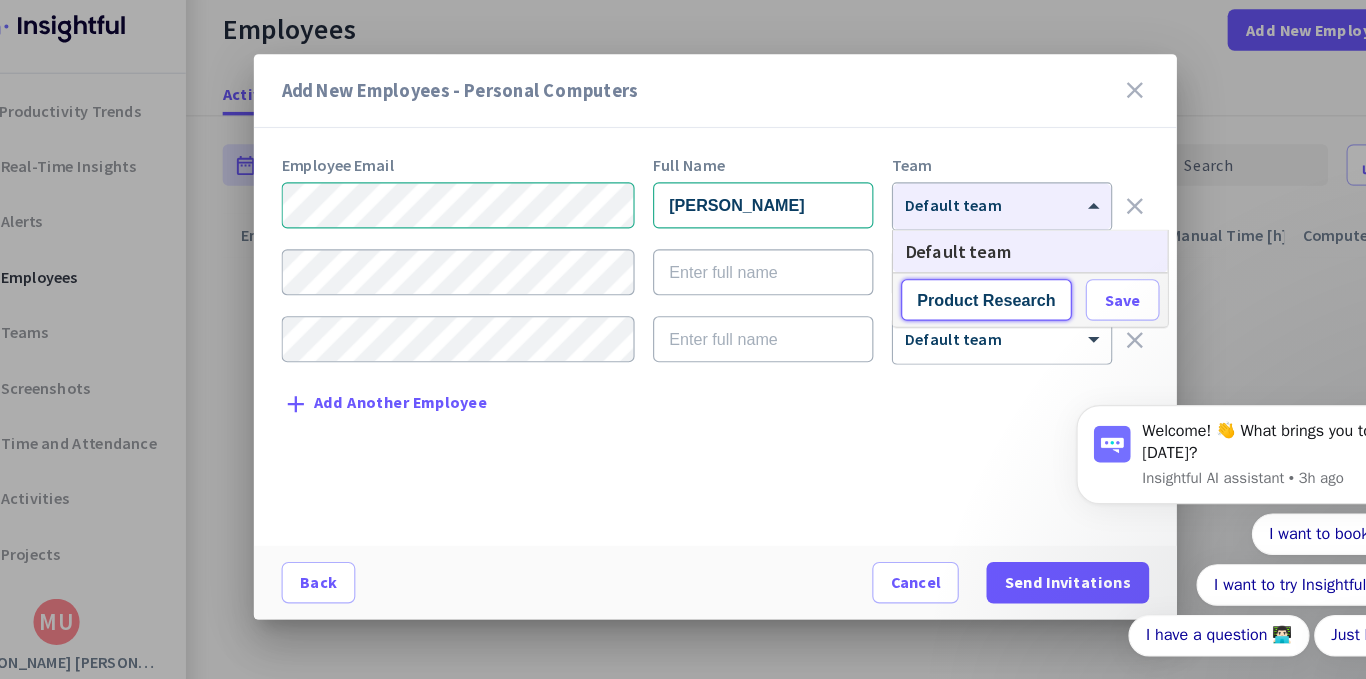 click on "Product Research" at bounding box center [918, 308] 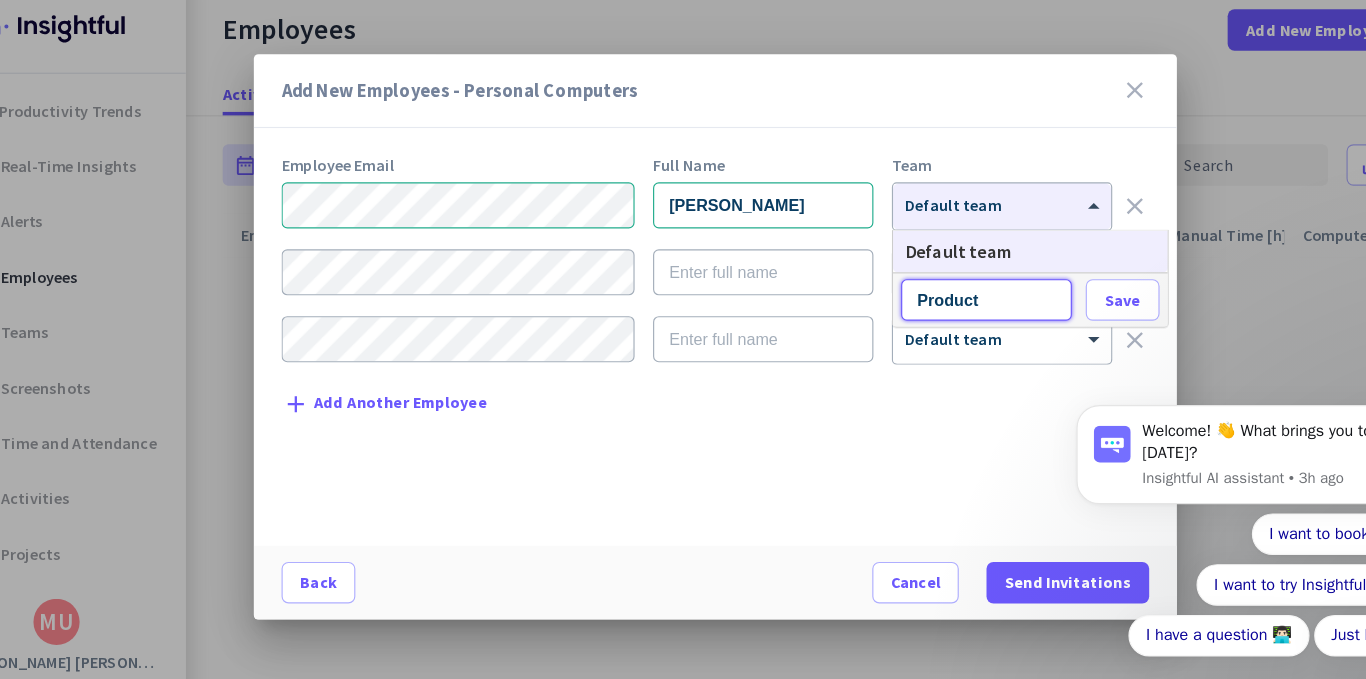 type on "Product" 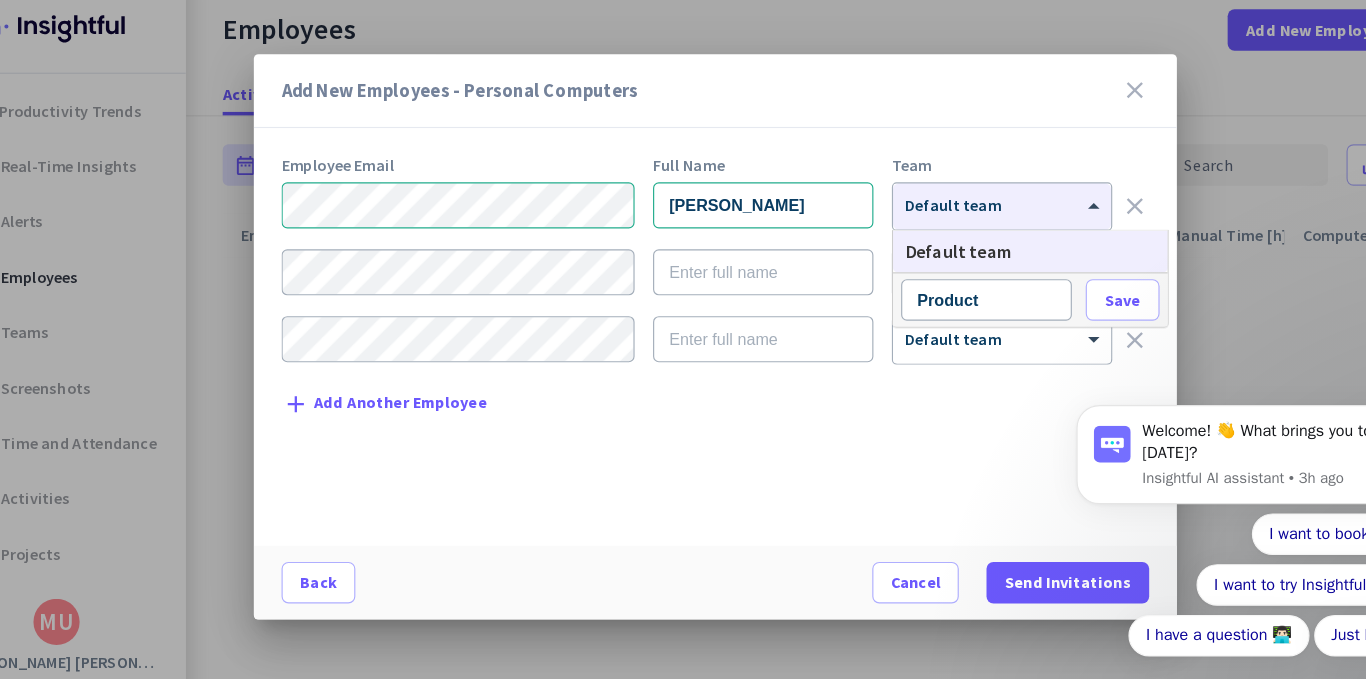 click on "Welcome! 👋 What brings you to Insightful [DATE]? Insightful AI assistant • 3h ago I want to book a demo 👀 I want to try Insightful for free! 🙌 I have a question 👨🏻‍💻 Just browsing 👍" at bounding box center [1241, 439] 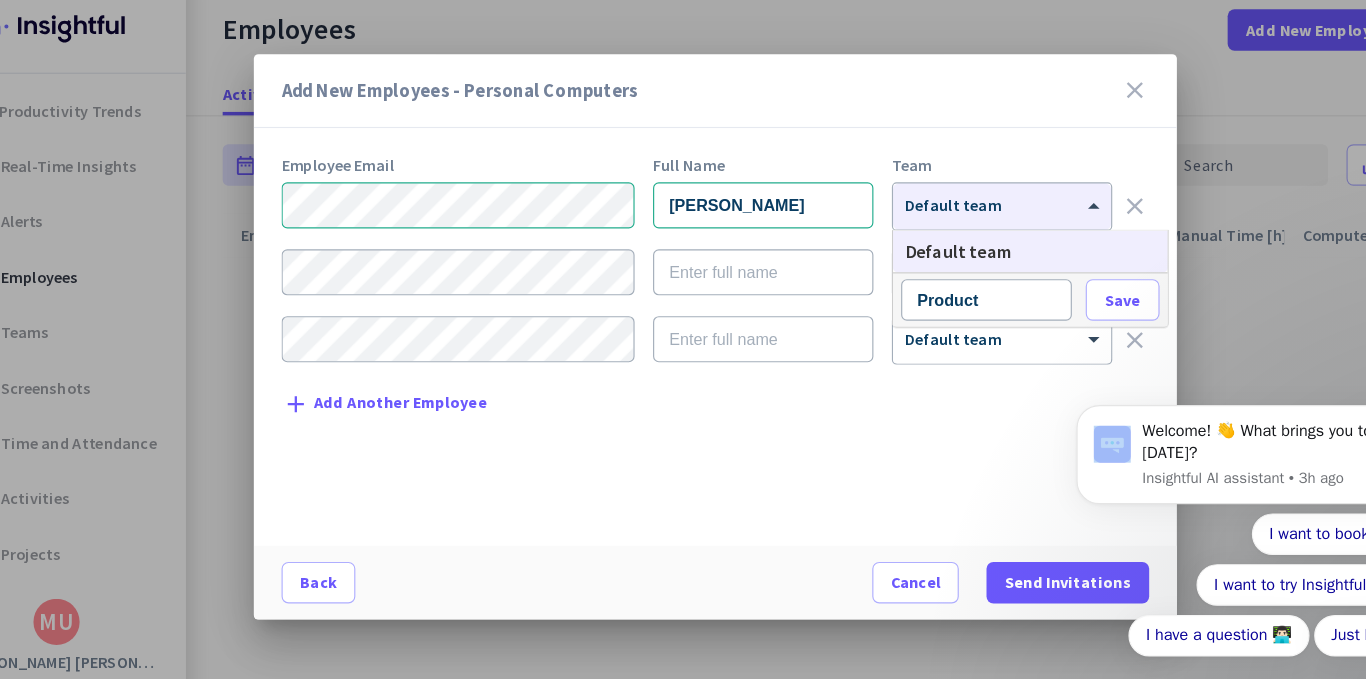 click on "Welcome! 👋 What brings you to Insightful [DATE]? Insightful AI assistant • 3h ago I want to book a demo 👀 I want to try Insightful for free! 🙌 I have a question 👨🏻‍💻 Just browsing 👍" at bounding box center [1241, 439] 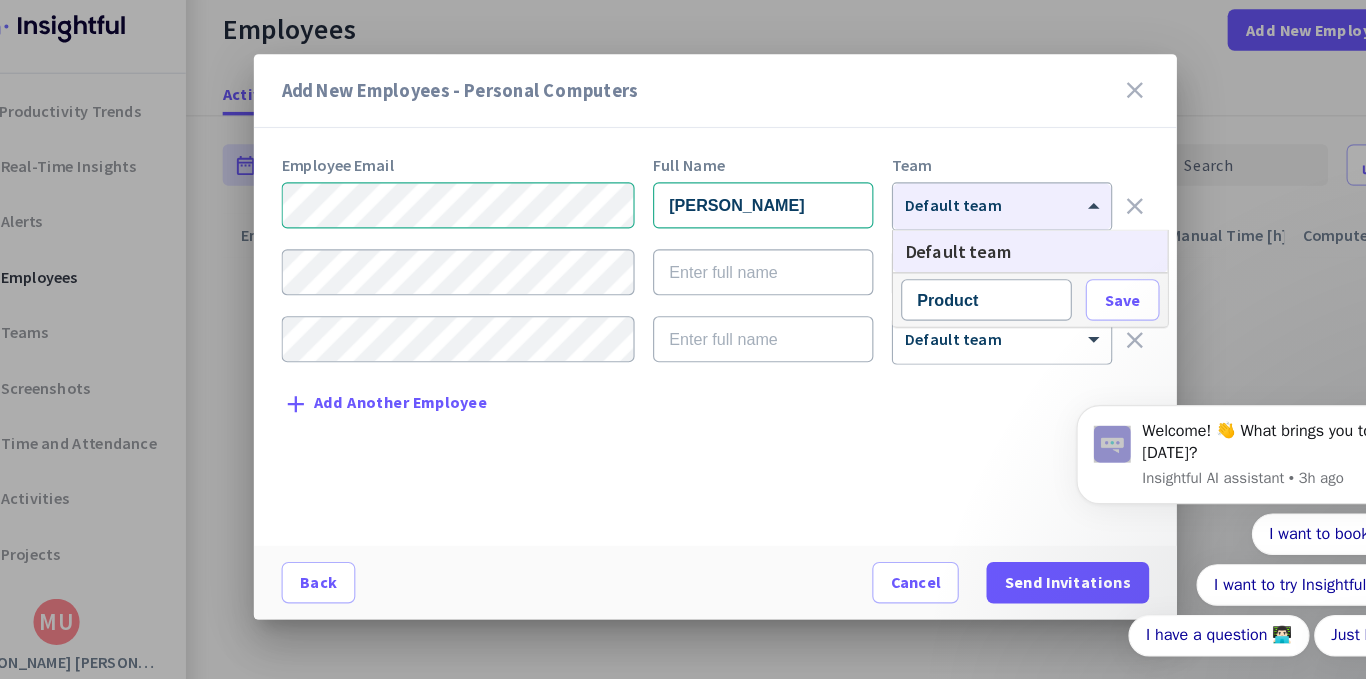 click on "Employee Email Full Name Team [PERSON_NAME] × Default team clear × Default team clear × Default team clear add Add Another Employee" at bounding box center (691, 342) 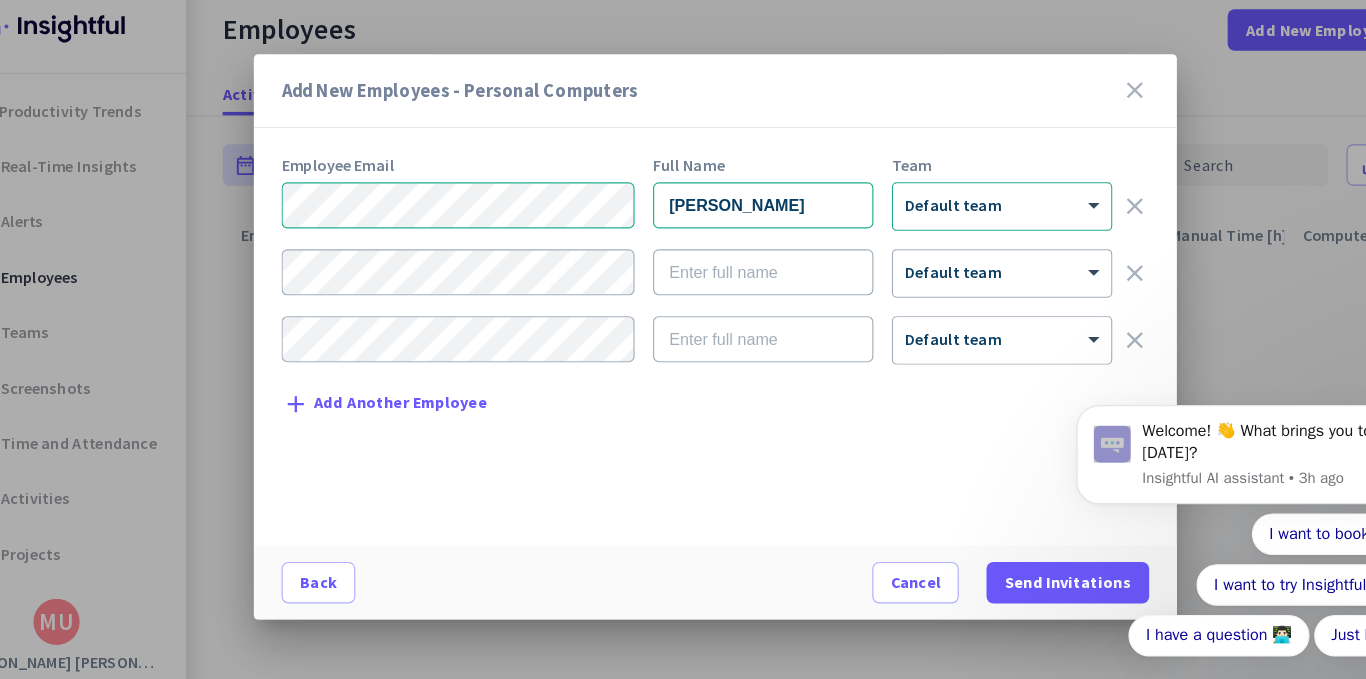 click on "Employee Email Full Name Team [PERSON_NAME] × Default team clear × Default team clear × Default team clear add Add Another Employee" at bounding box center [691, 342] 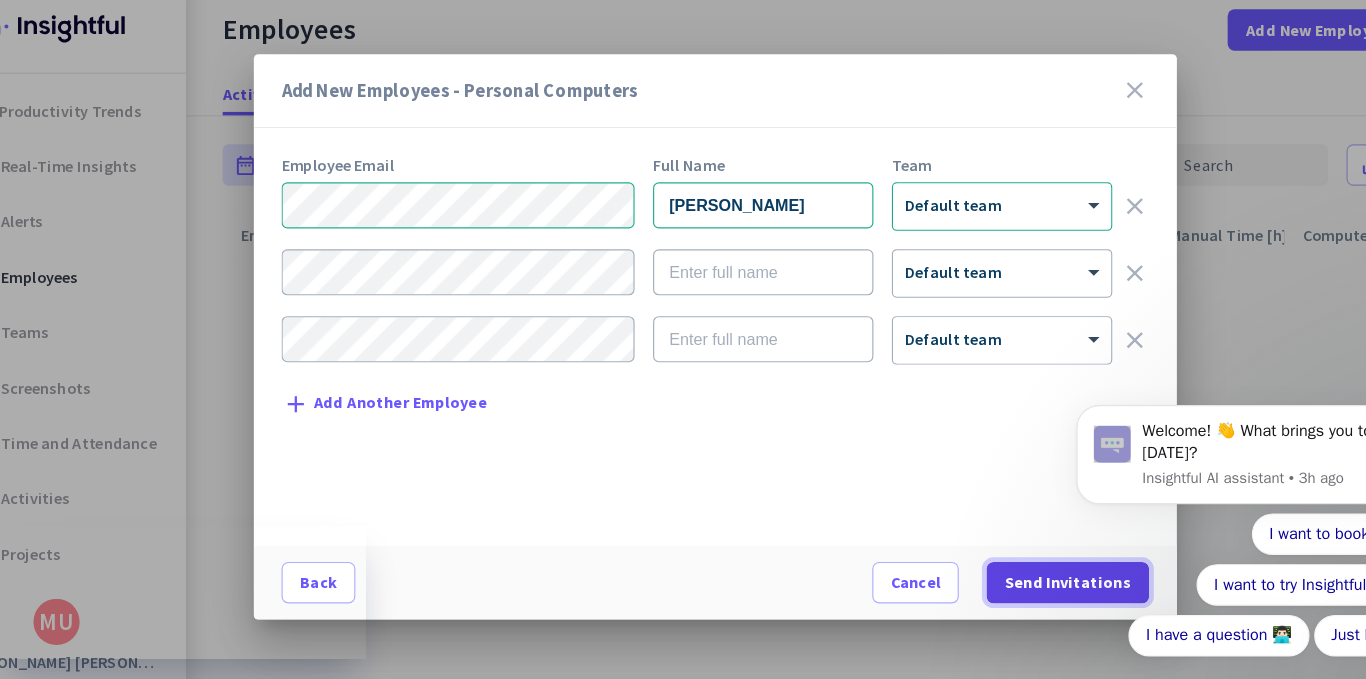 click on "Send Invitations" 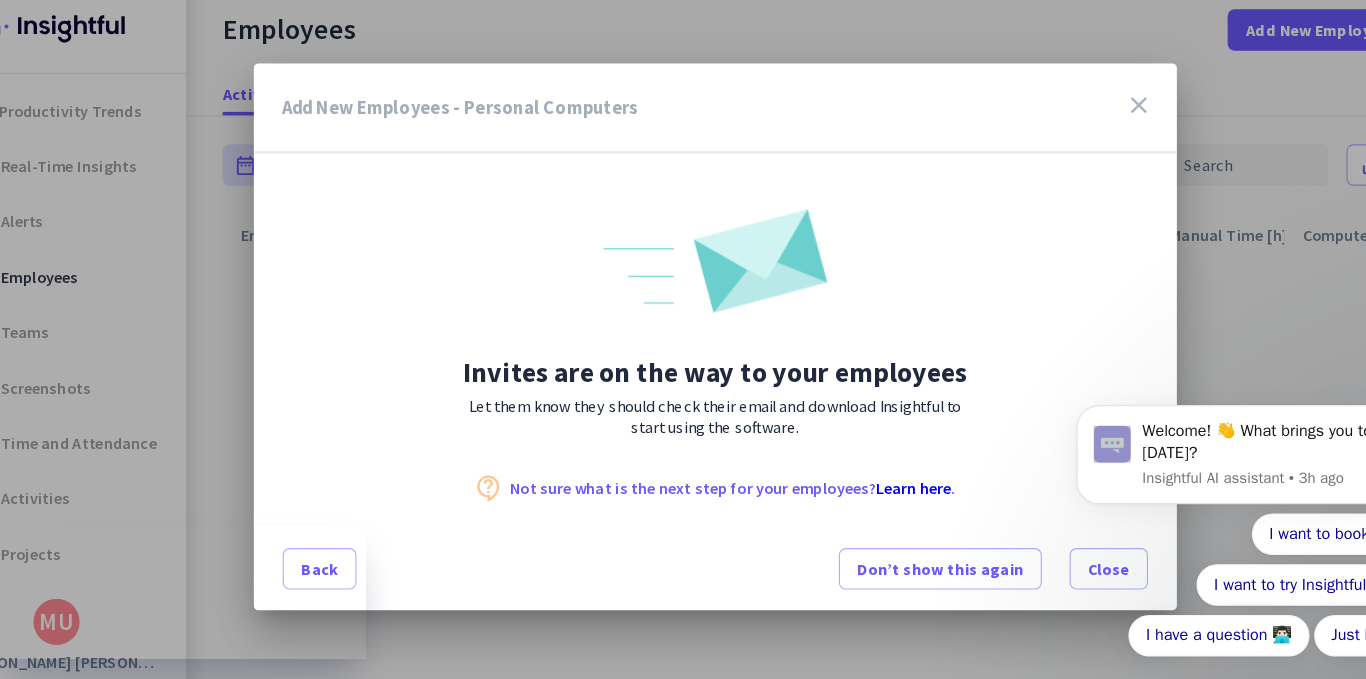 click on "Add New Employees - Personal Computers  close  Invites are on the way to your employees  Let them know they should check their email and download Insightful to  start using the software.  contact_support  Not sure what is the next step for your employees?  Learn here .   Back   Don’t show this again   Close" at bounding box center [683, 340] 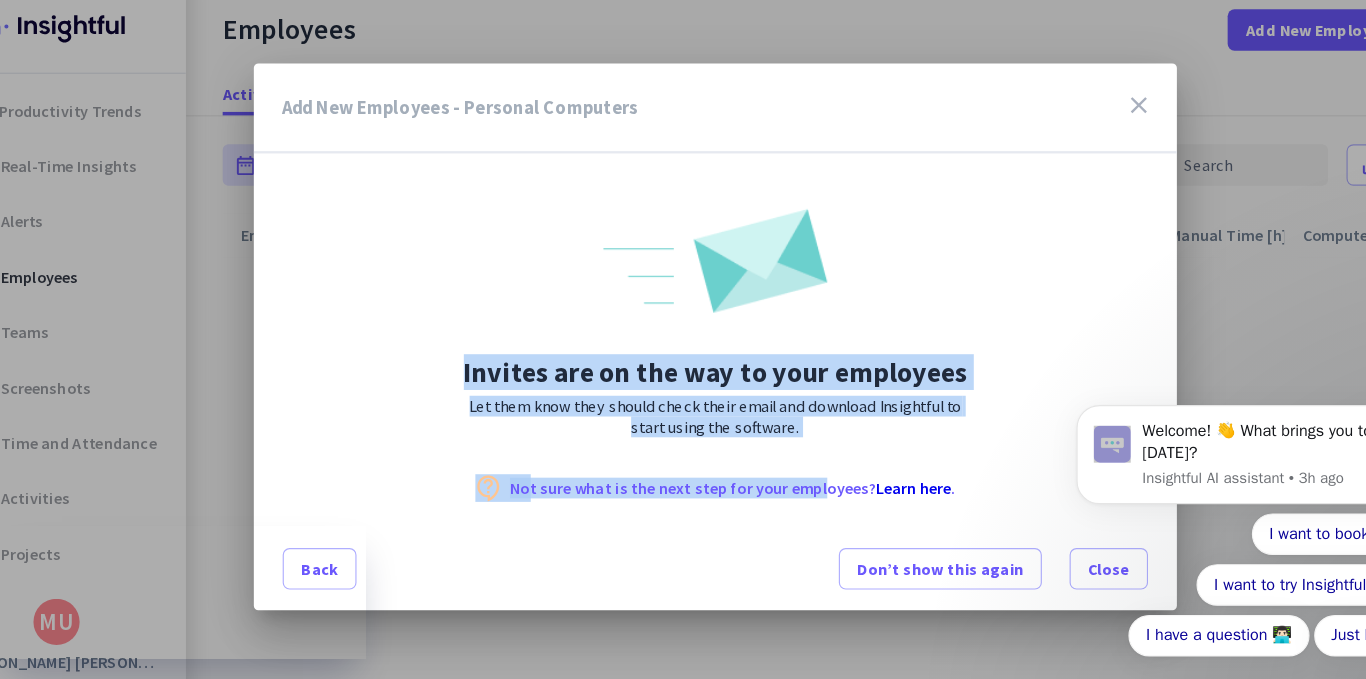 drag, startPoint x: 468, startPoint y: 366, endPoint x: 782, endPoint y: 432, distance: 320.86133 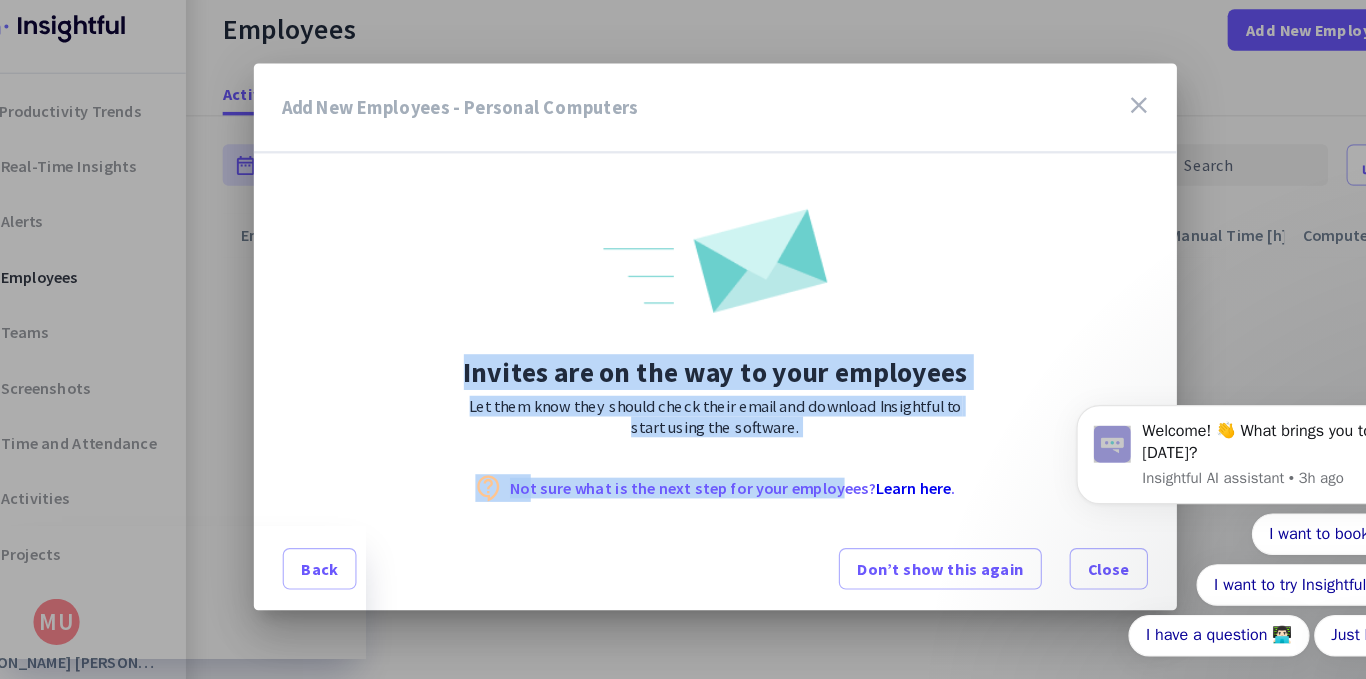 click on "Invites are on the way to your employees  Let them know they should check their email and download Insightful to  start using the software.  contact_support  Not sure what is the next step for your employees?  Learn here ." at bounding box center [683, 332] 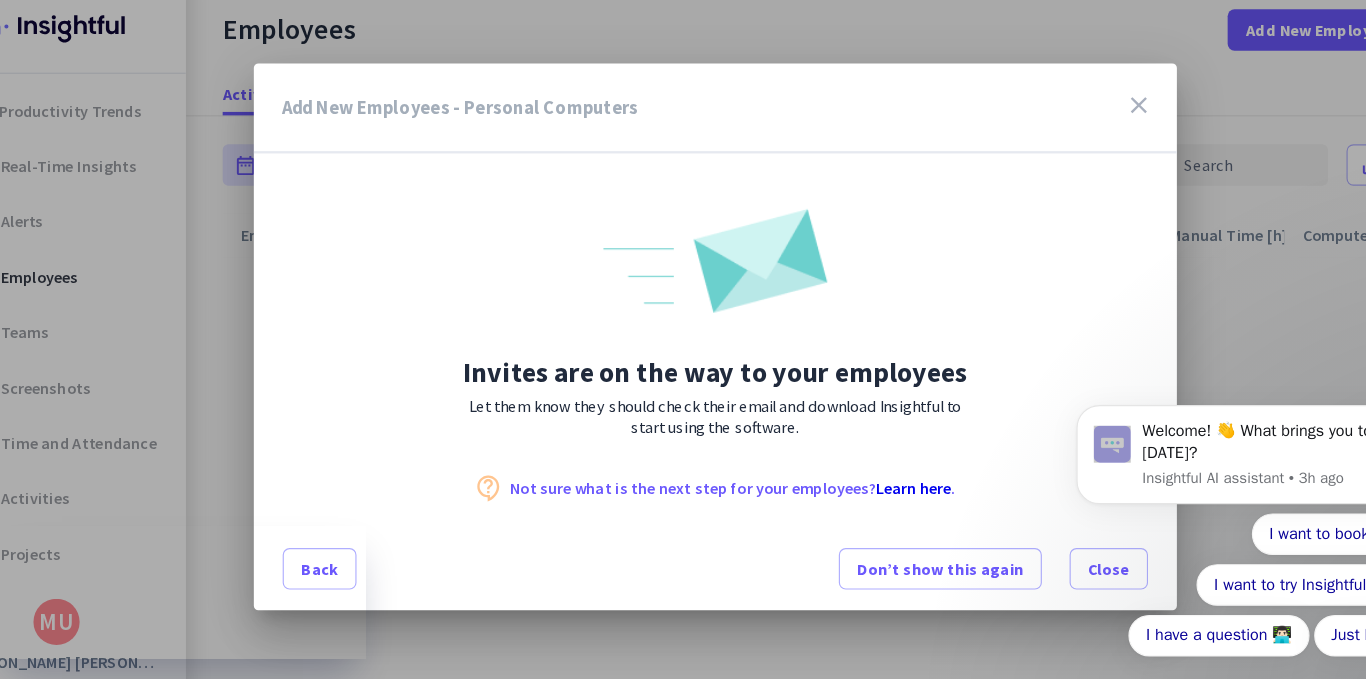 click on "Not sure what is the next step for your employees?  Learn here ." at bounding box center (698, 471) 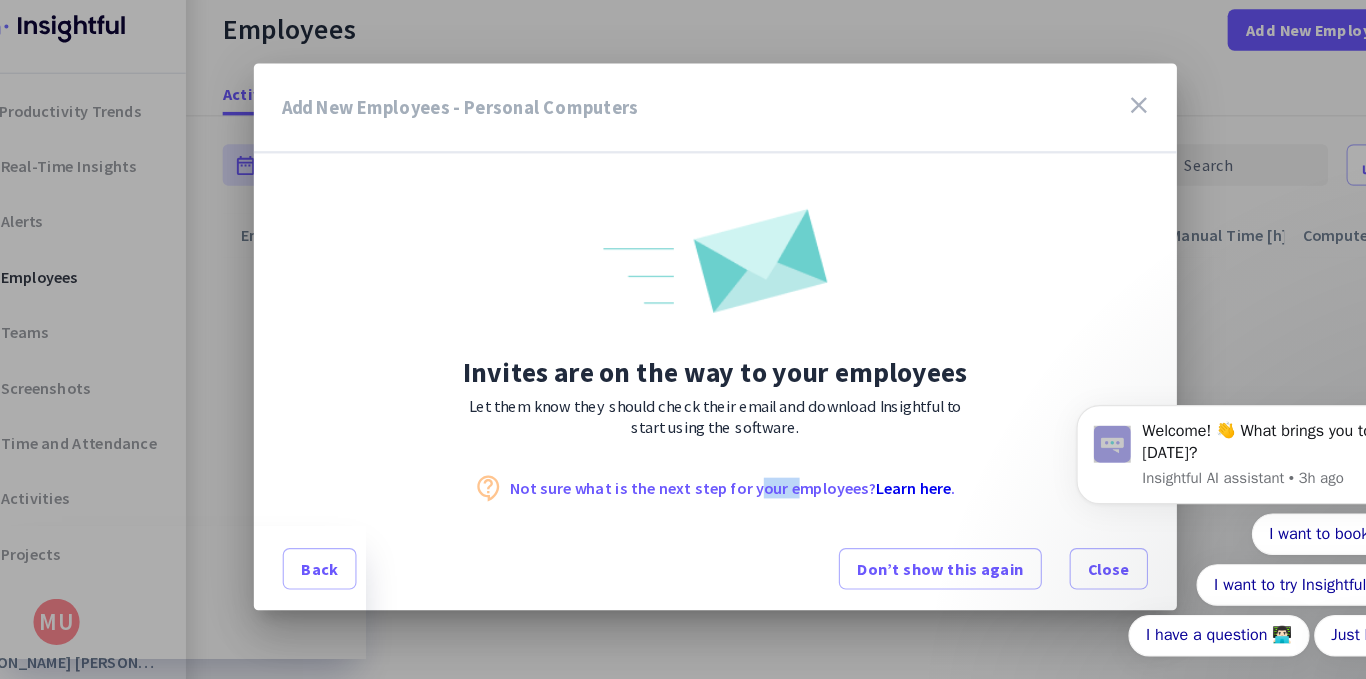 click on "Not sure what is the next step for your employees?  Learn here ." at bounding box center (698, 471) 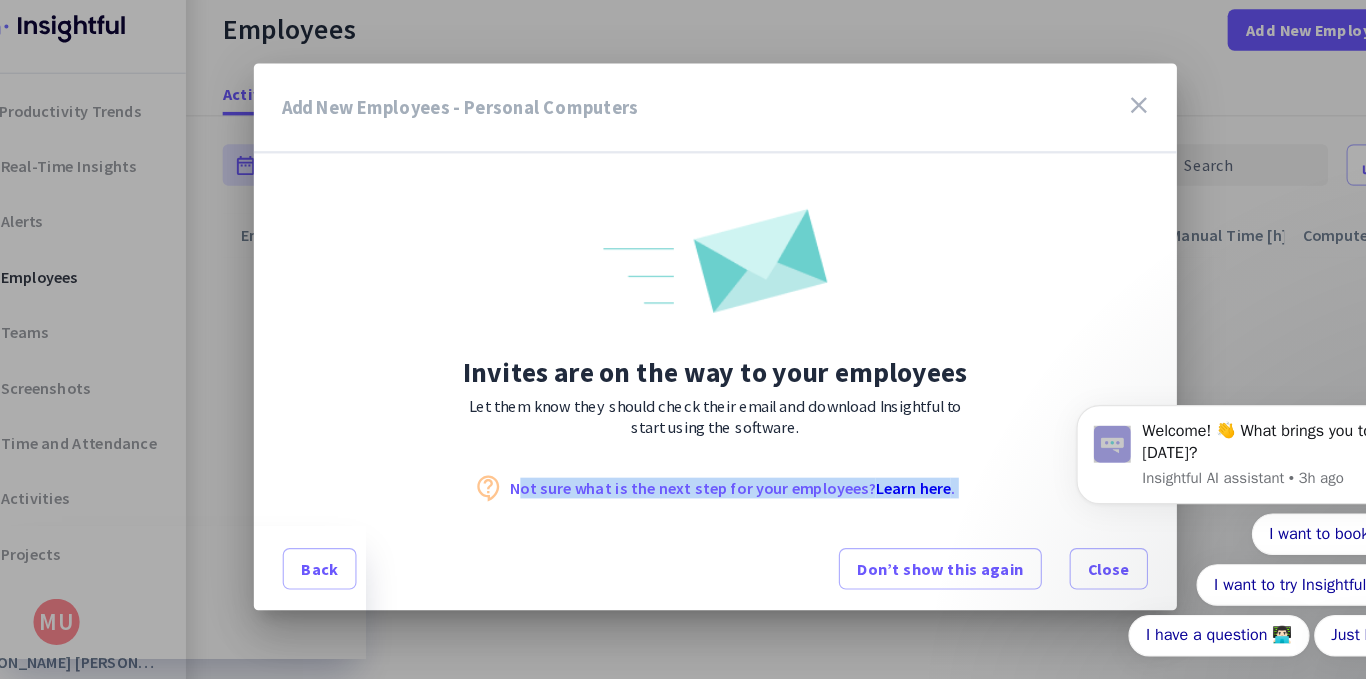 click on "Not sure what is the next step for your employees?  Learn here ." at bounding box center (698, 471) 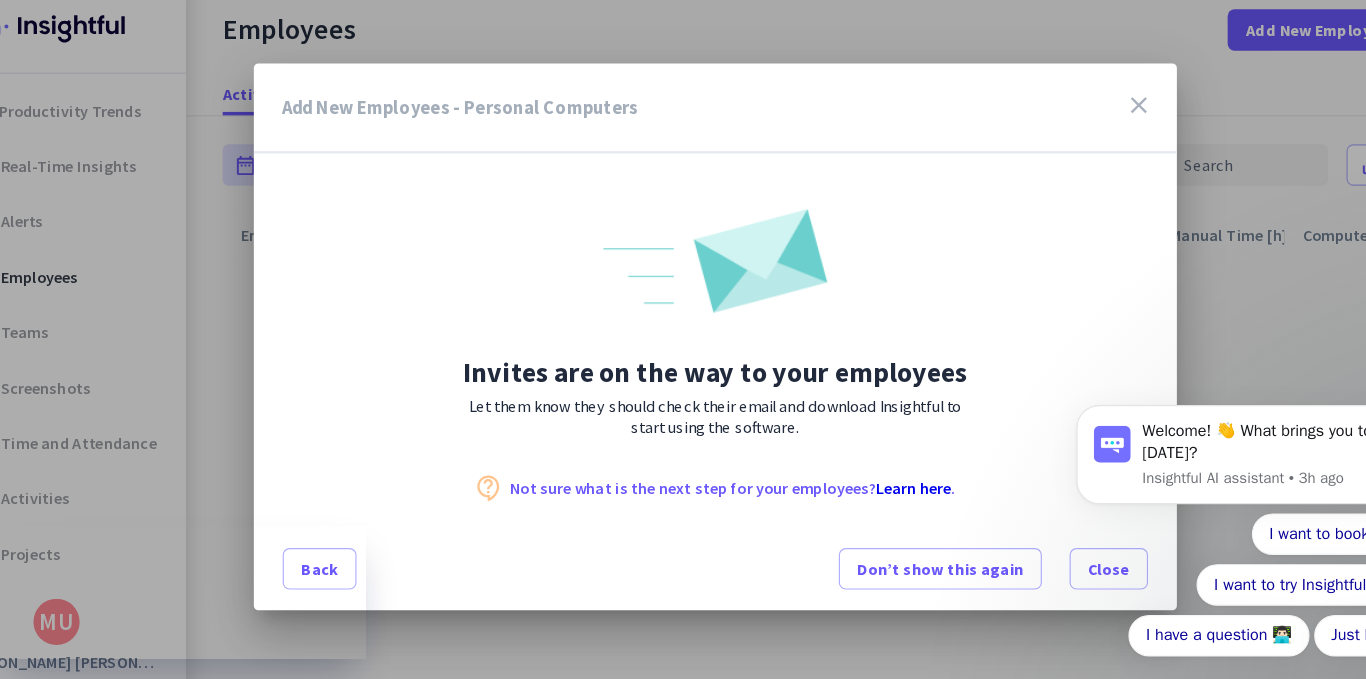 click on "I want to book a demo 👀 I want to try Insightful for free! 🙌 I have a question 👨🏻‍💻 Just browsing 👍" at bounding box center (1241, 537) 